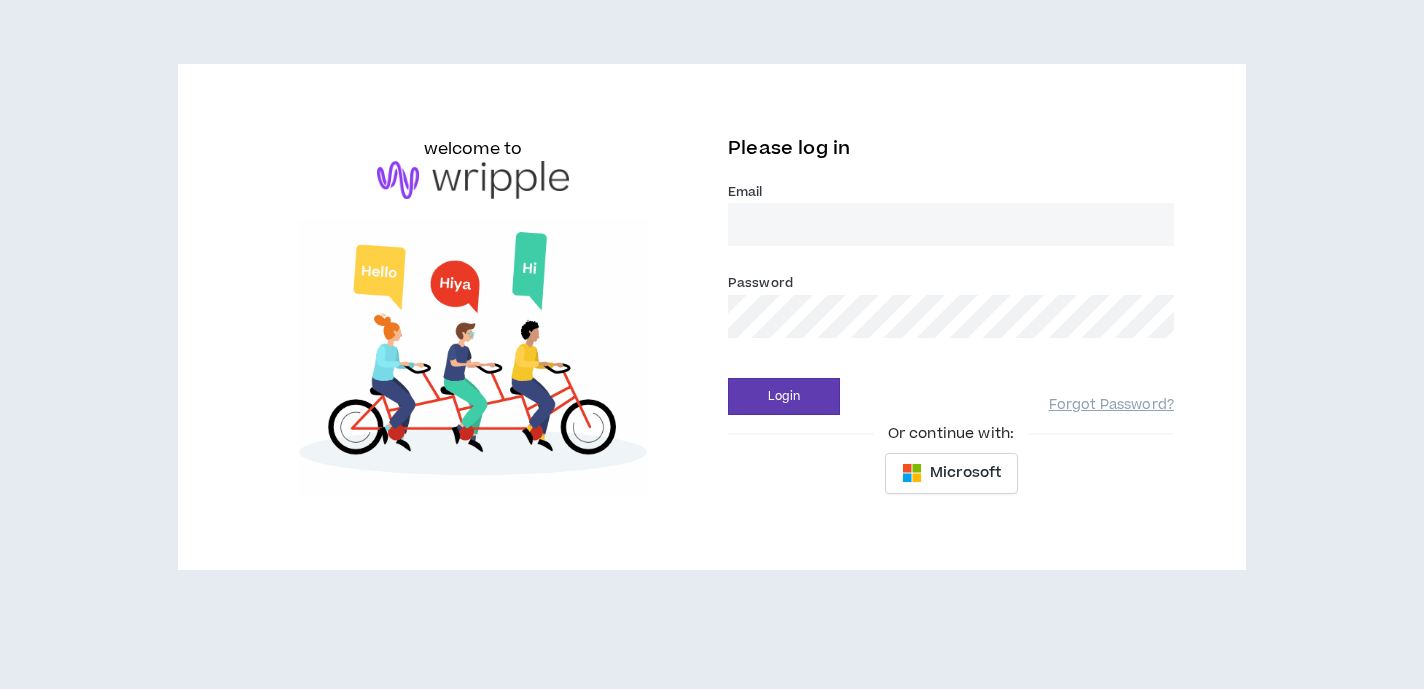 scroll, scrollTop: 0, scrollLeft: 0, axis: both 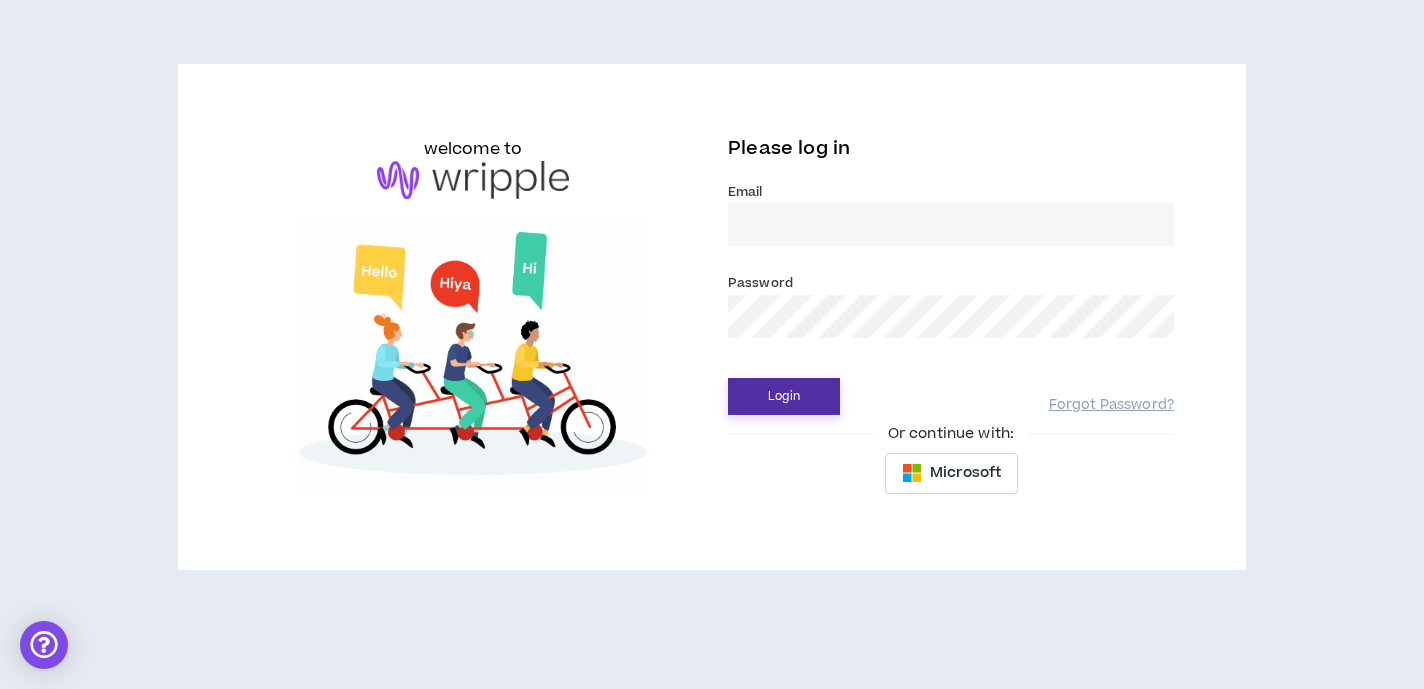 type on "[EMAIL]" 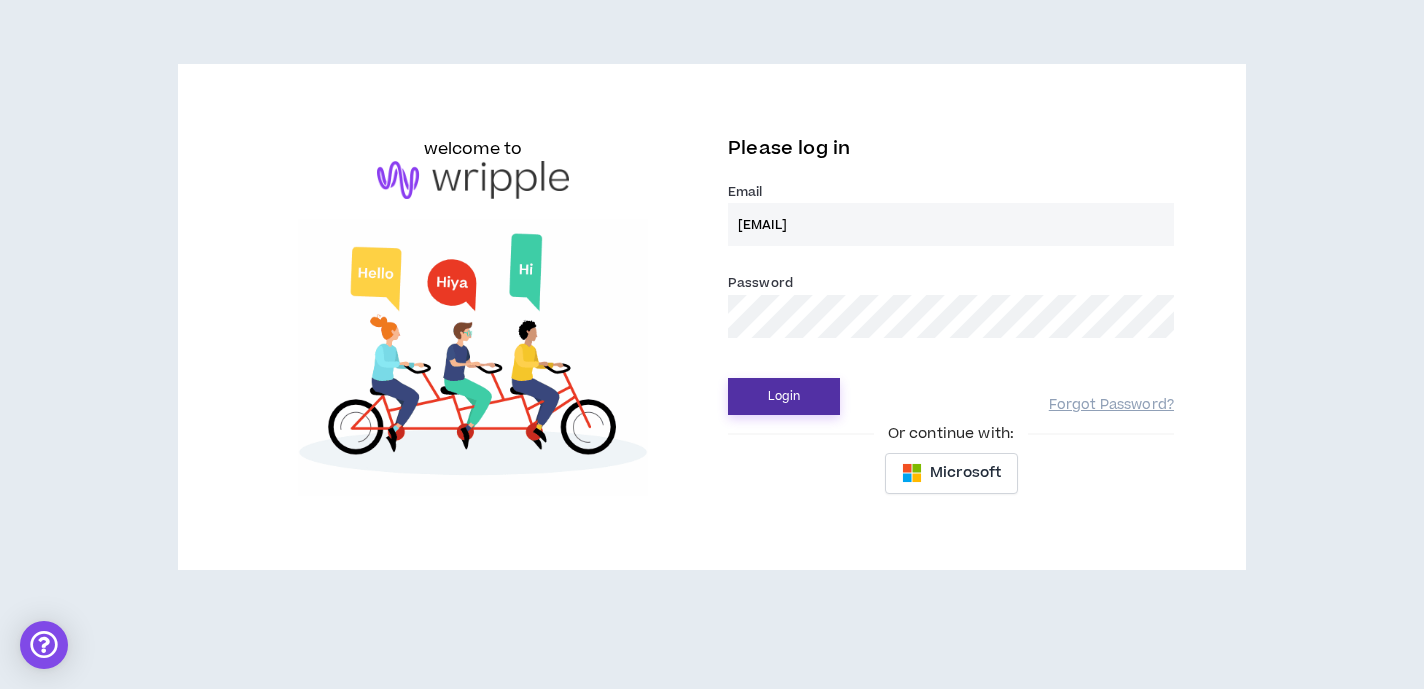 click on "Login" at bounding box center [784, 396] 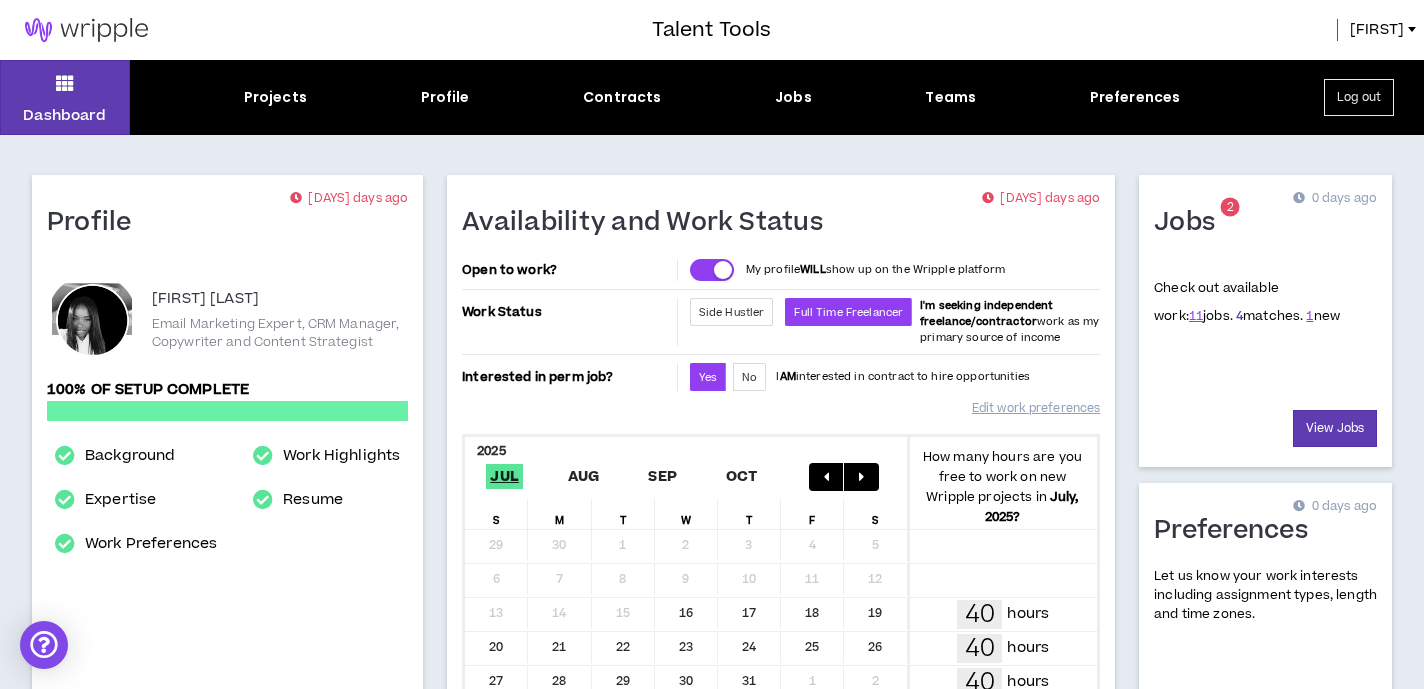 click on "4" at bounding box center [1239, 316] 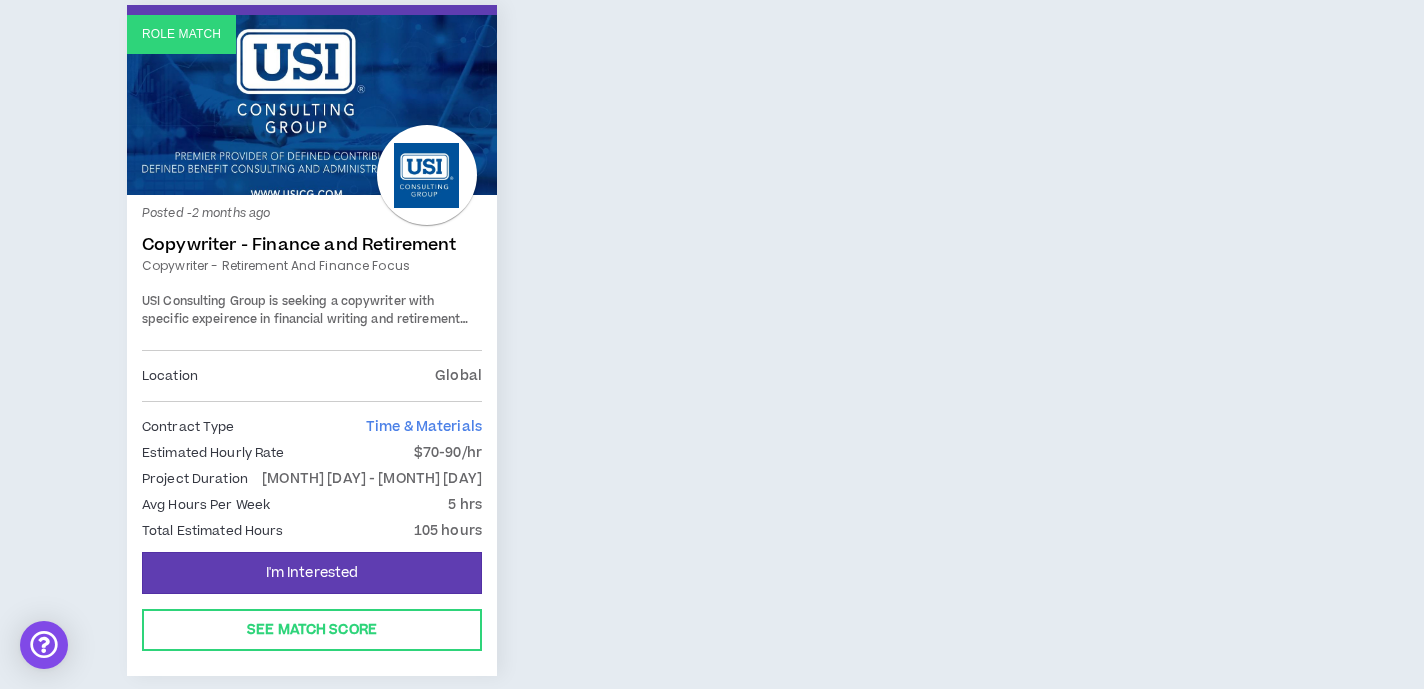 scroll, scrollTop: 1153, scrollLeft: 0, axis: vertical 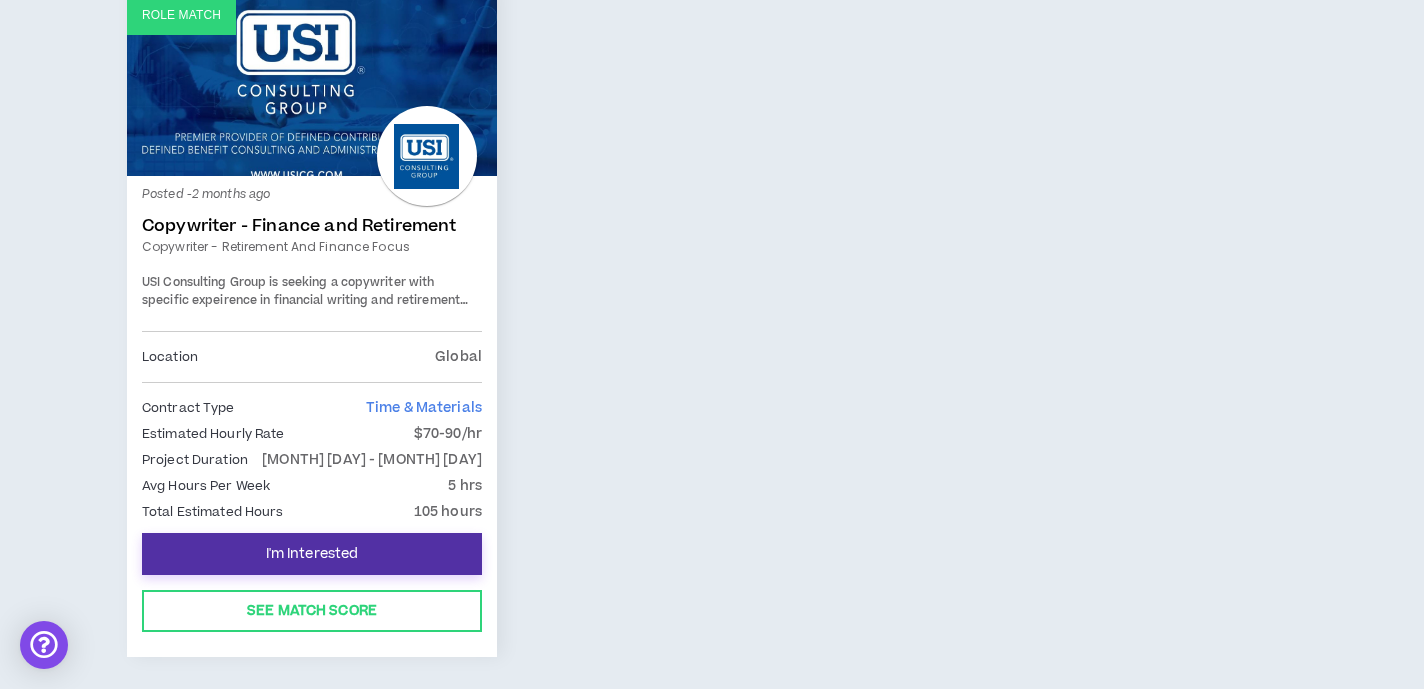 click on "I'm Interested" at bounding box center [312, 554] 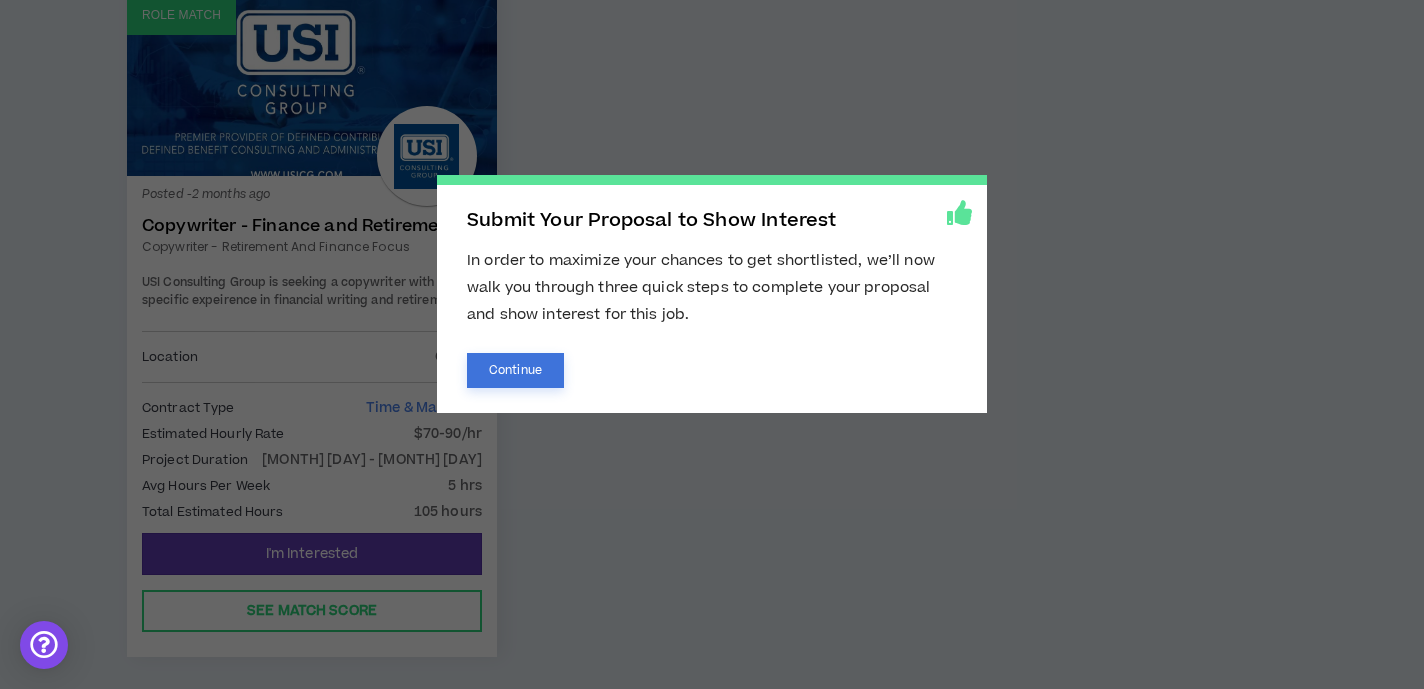 click on "Continue" at bounding box center [515, 370] 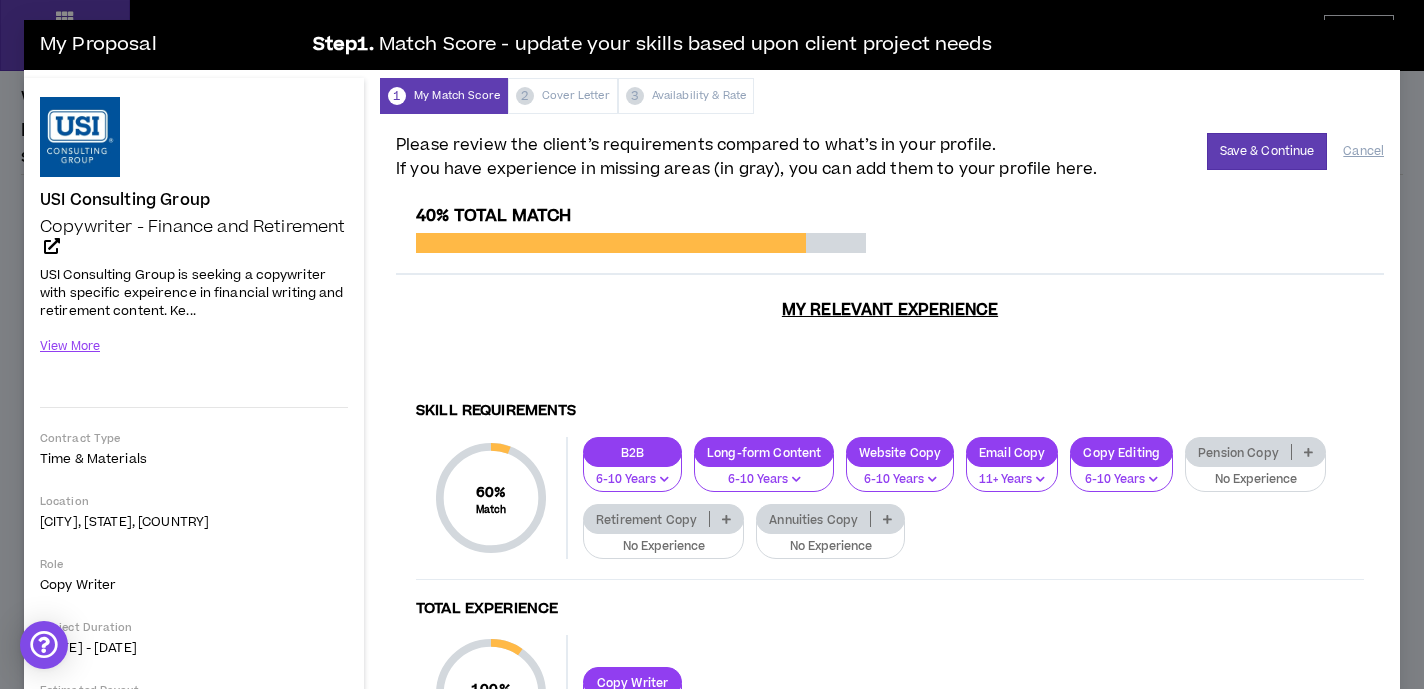 scroll, scrollTop: 0, scrollLeft: 0, axis: both 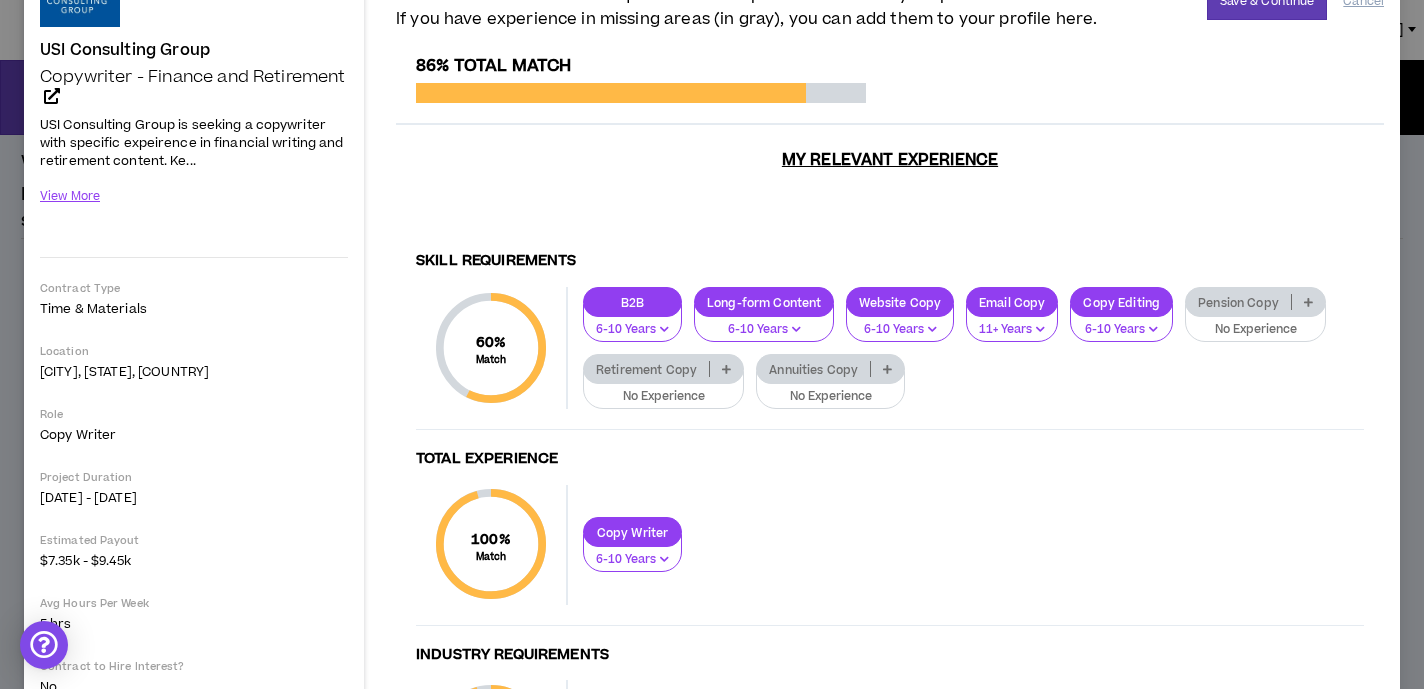 click at bounding box center (726, 369) 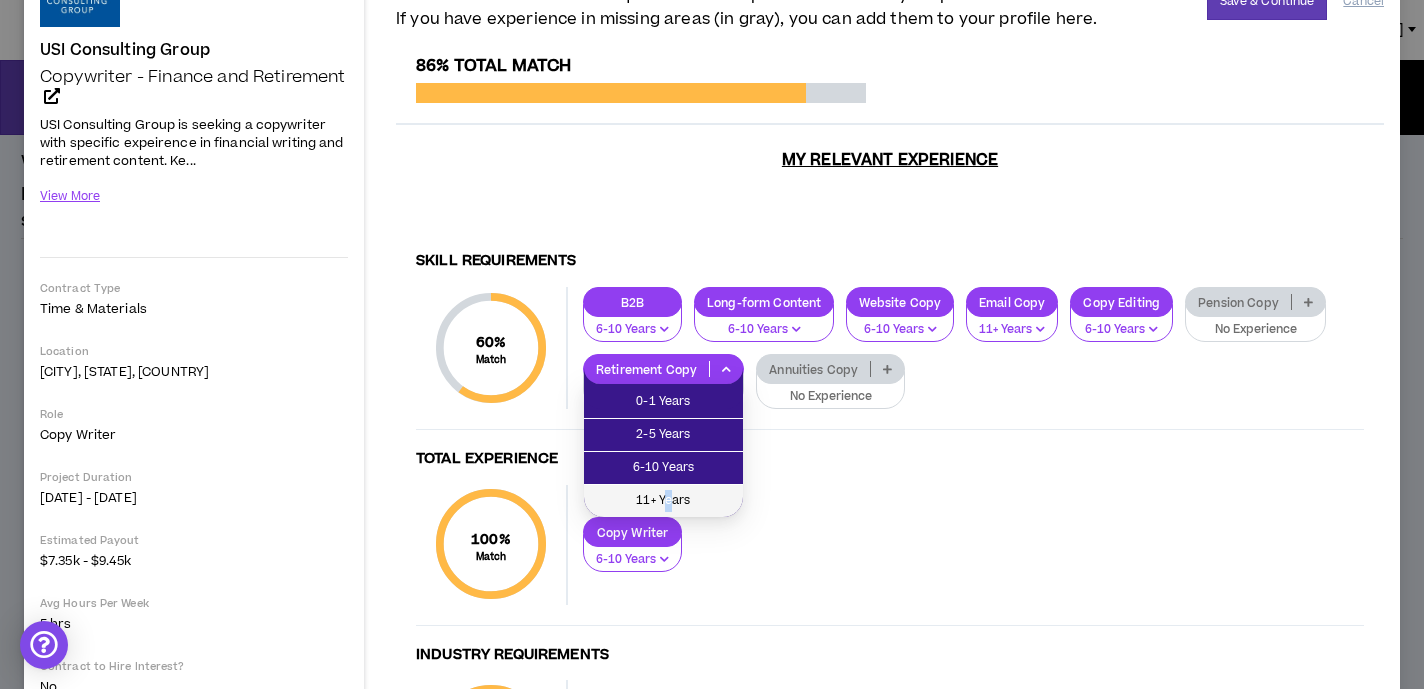 click on "11+ Years" at bounding box center (663, 501) 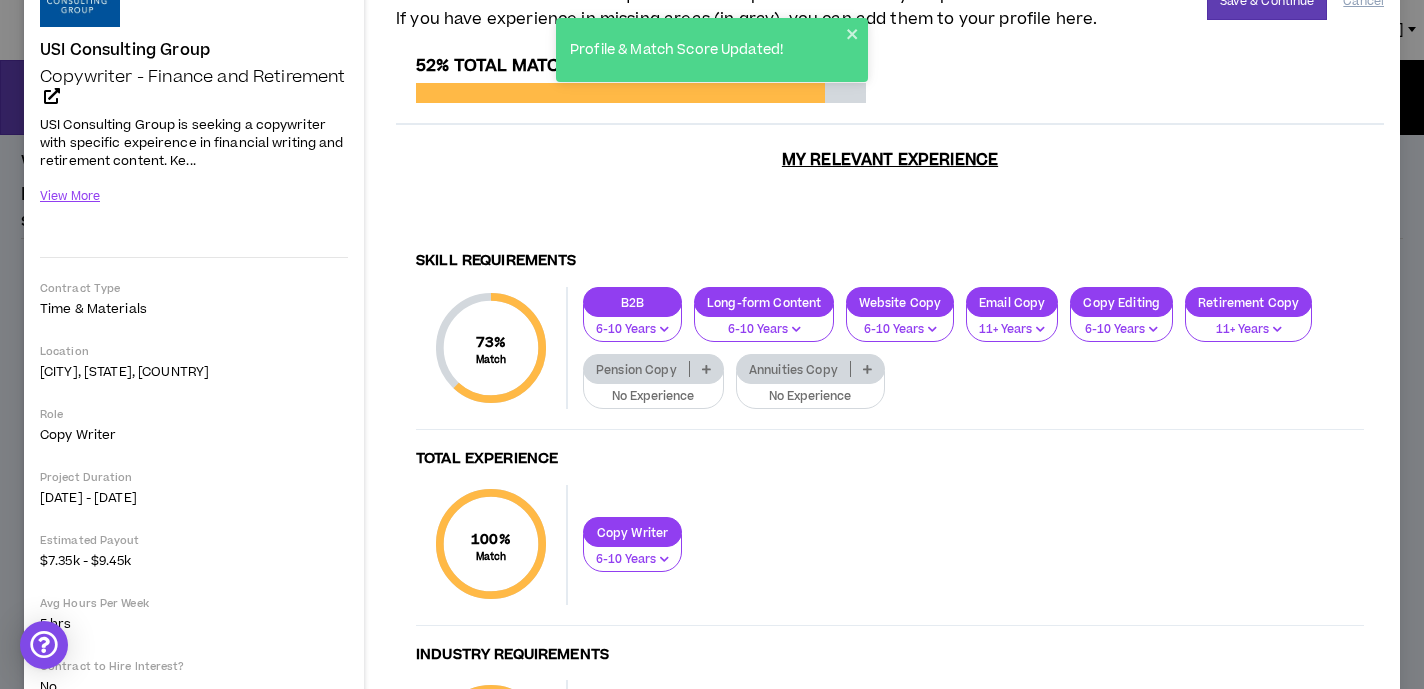 click on "Annuities Copy" at bounding box center (793, 369) 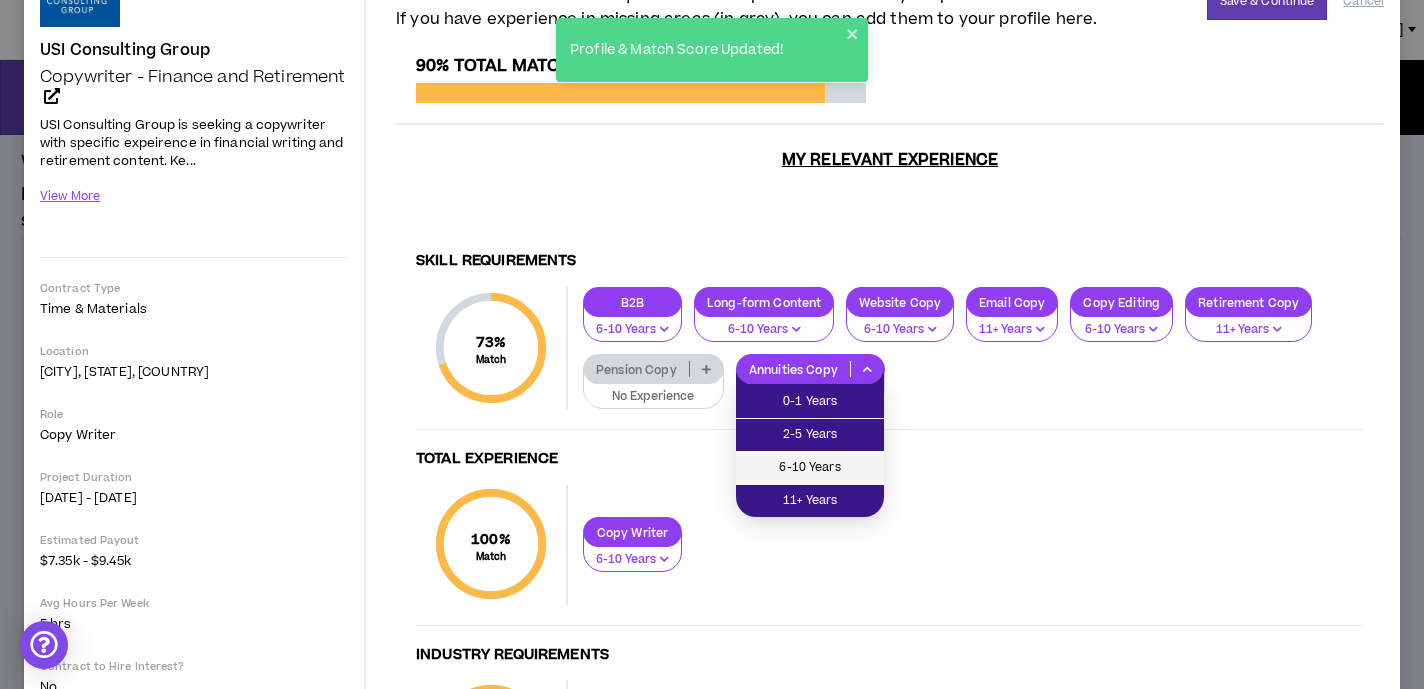click on "6-10 Years" at bounding box center (810, 468) 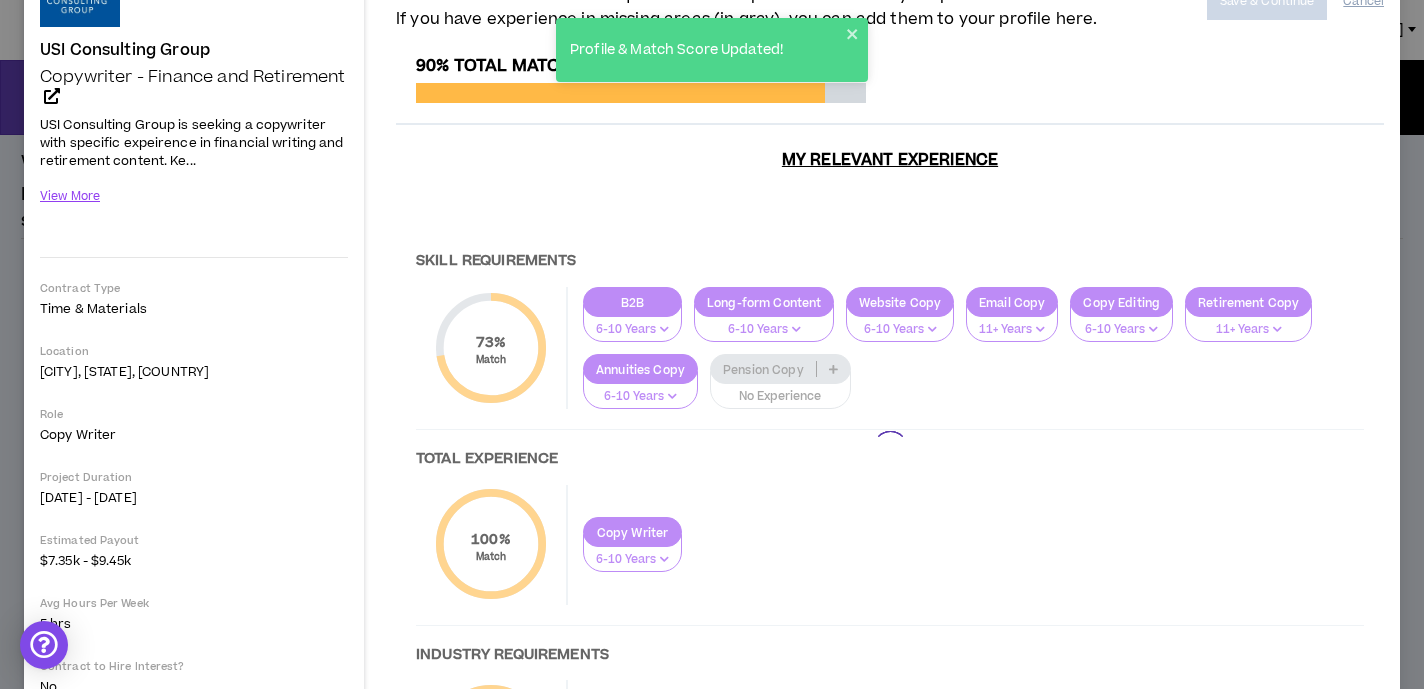 click at bounding box center (890, 448) 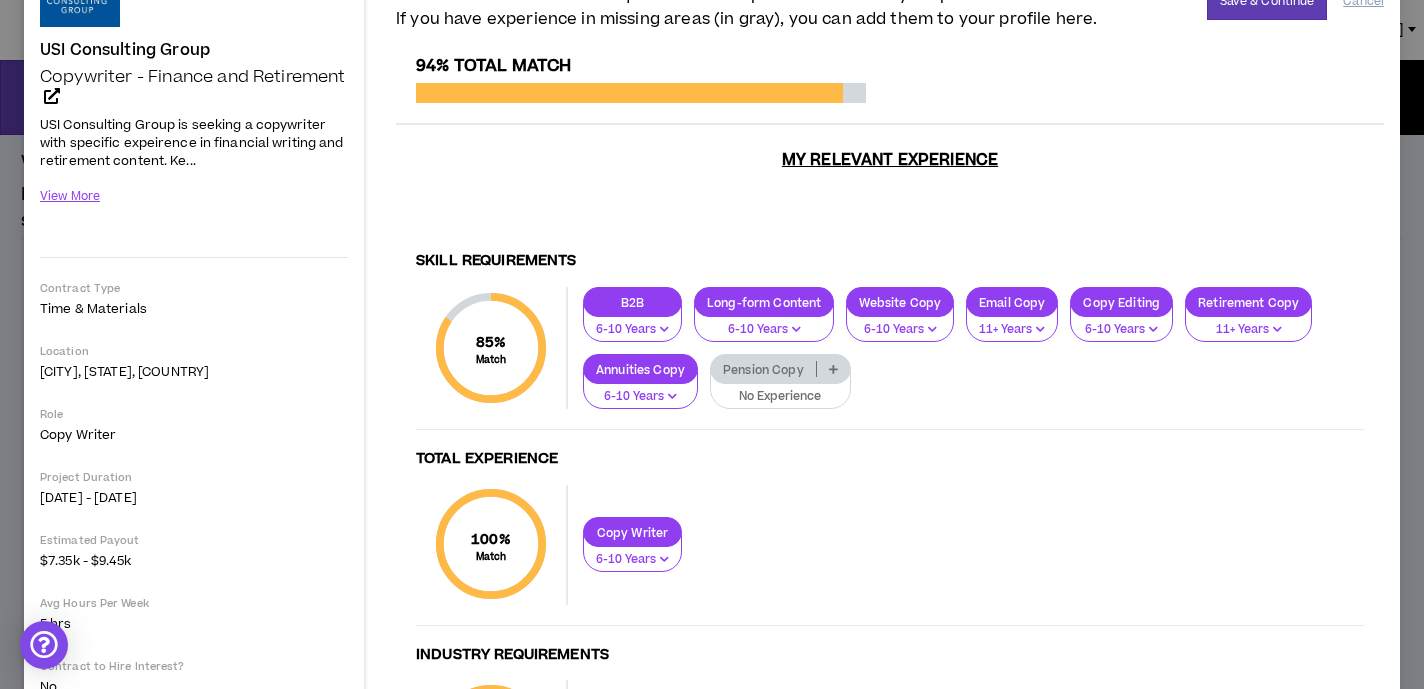 click on "Pension Copy" at bounding box center [763, 369] 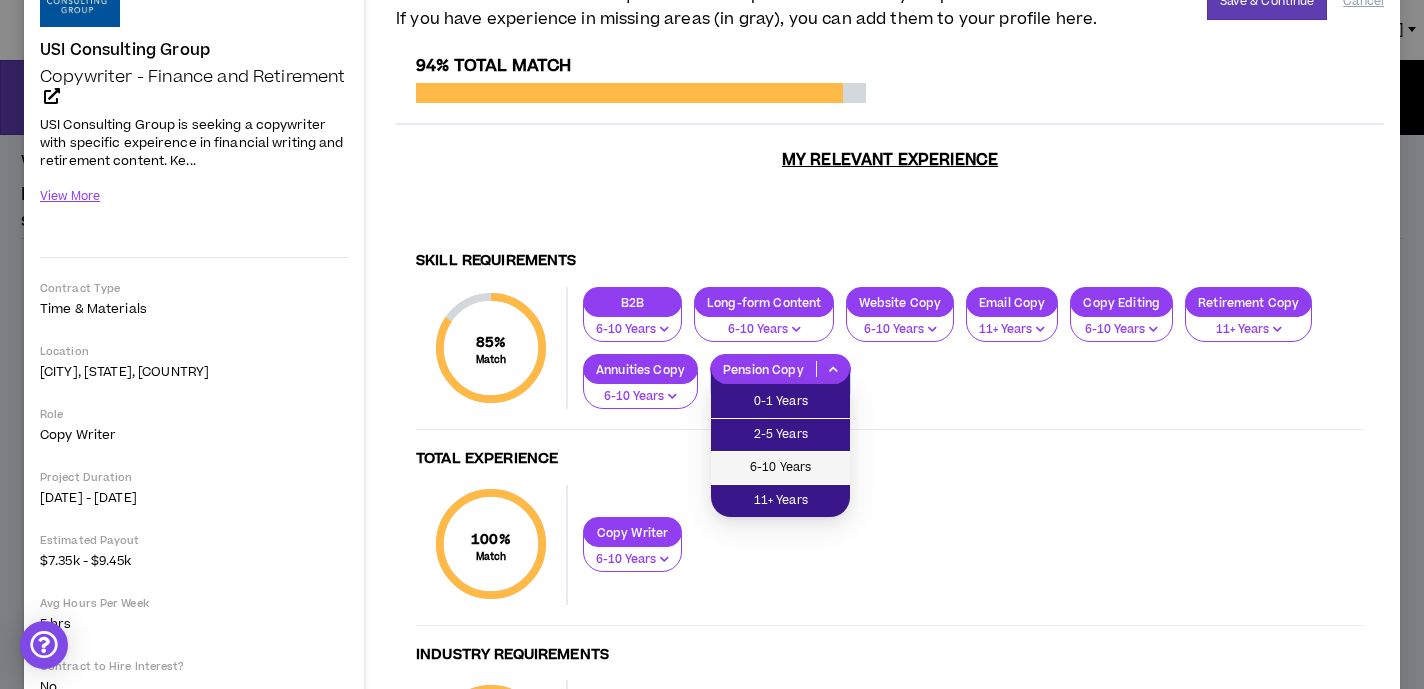 click on "6-10 Years" at bounding box center [780, 468] 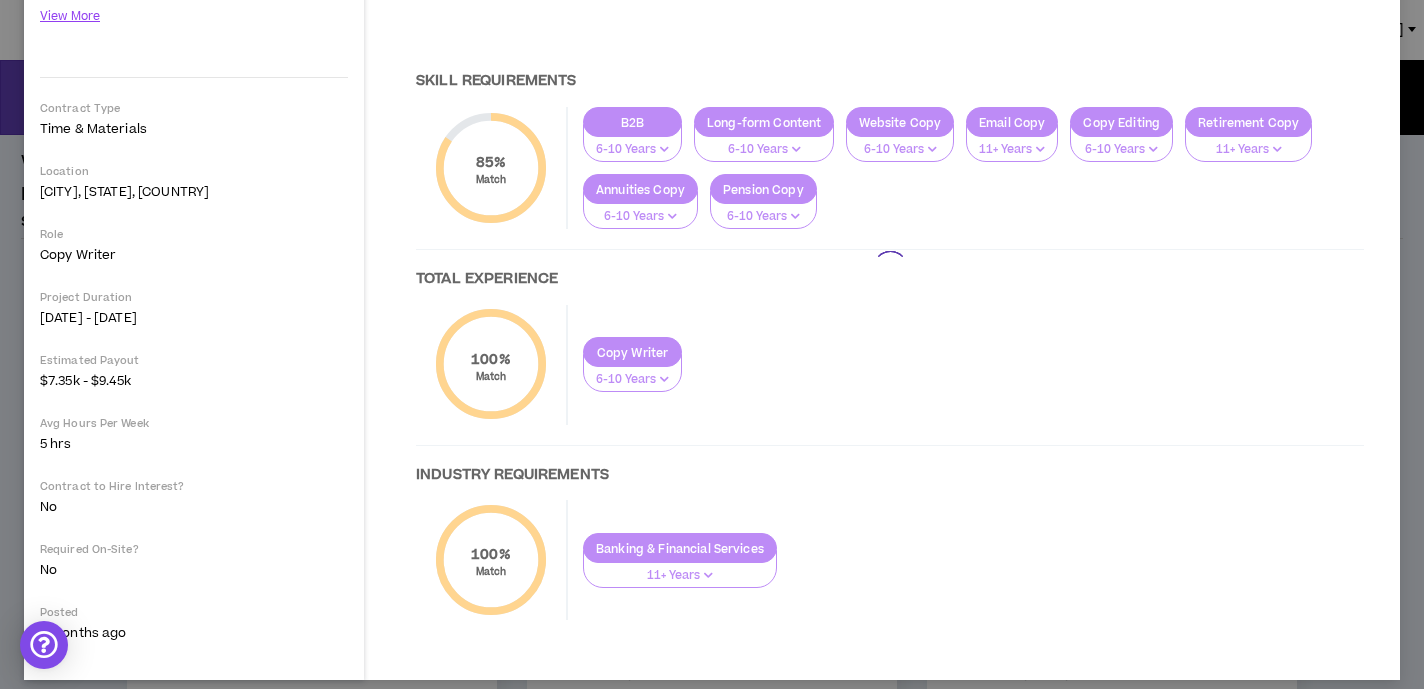 scroll, scrollTop: 0, scrollLeft: 0, axis: both 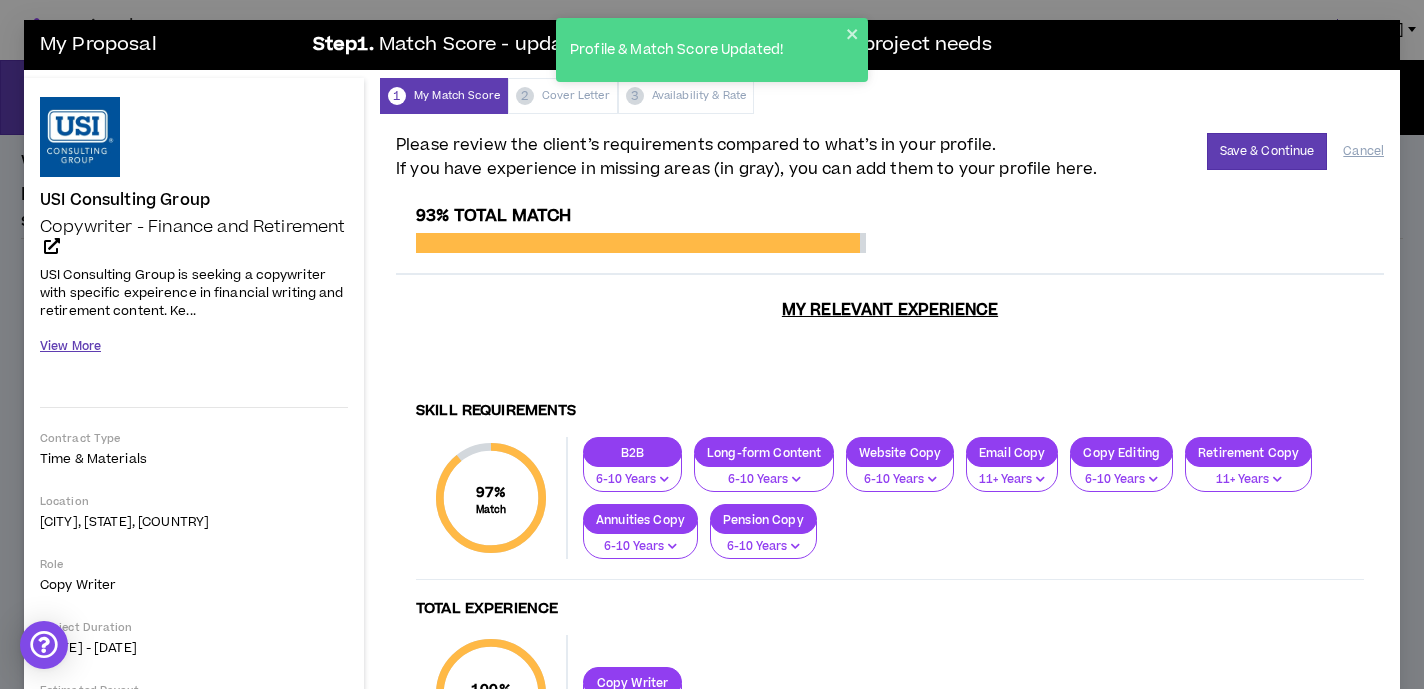 click on "View More" at bounding box center [70, 346] 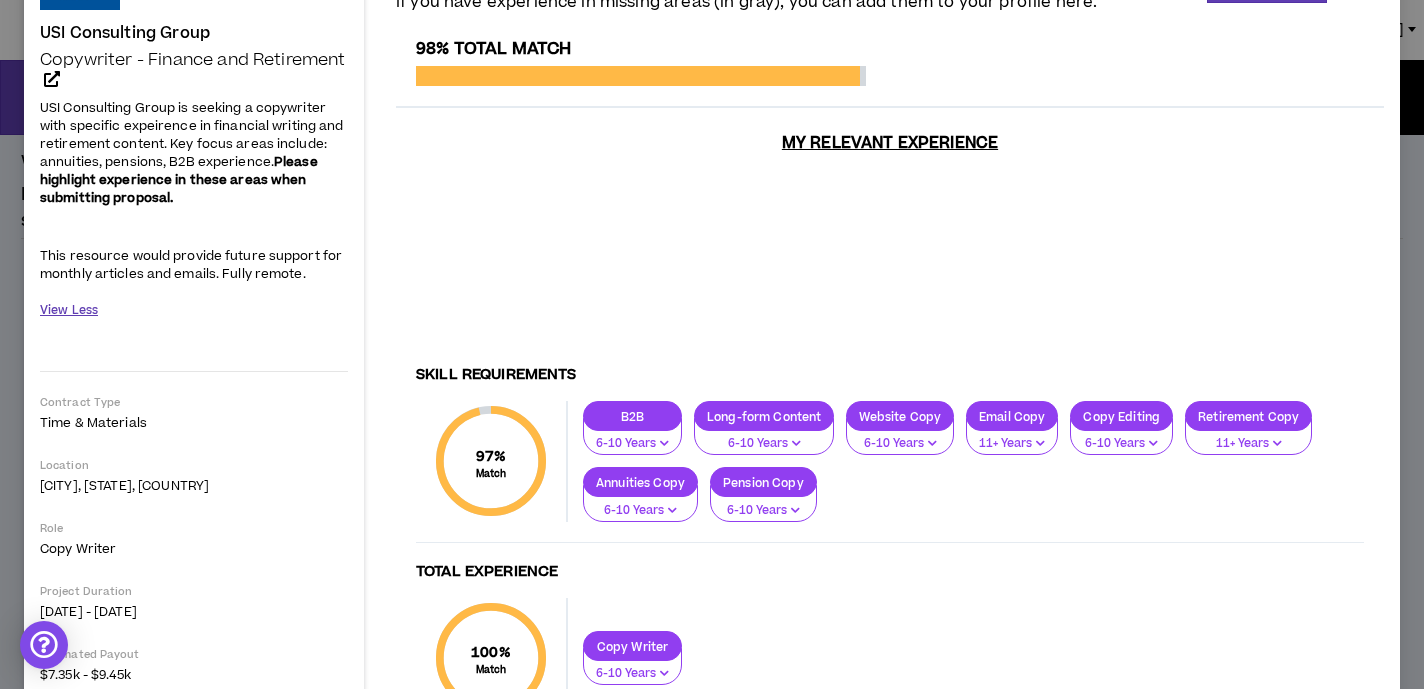 scroll, scrollTop: 170, scrollLeft: 0, axis: vertical 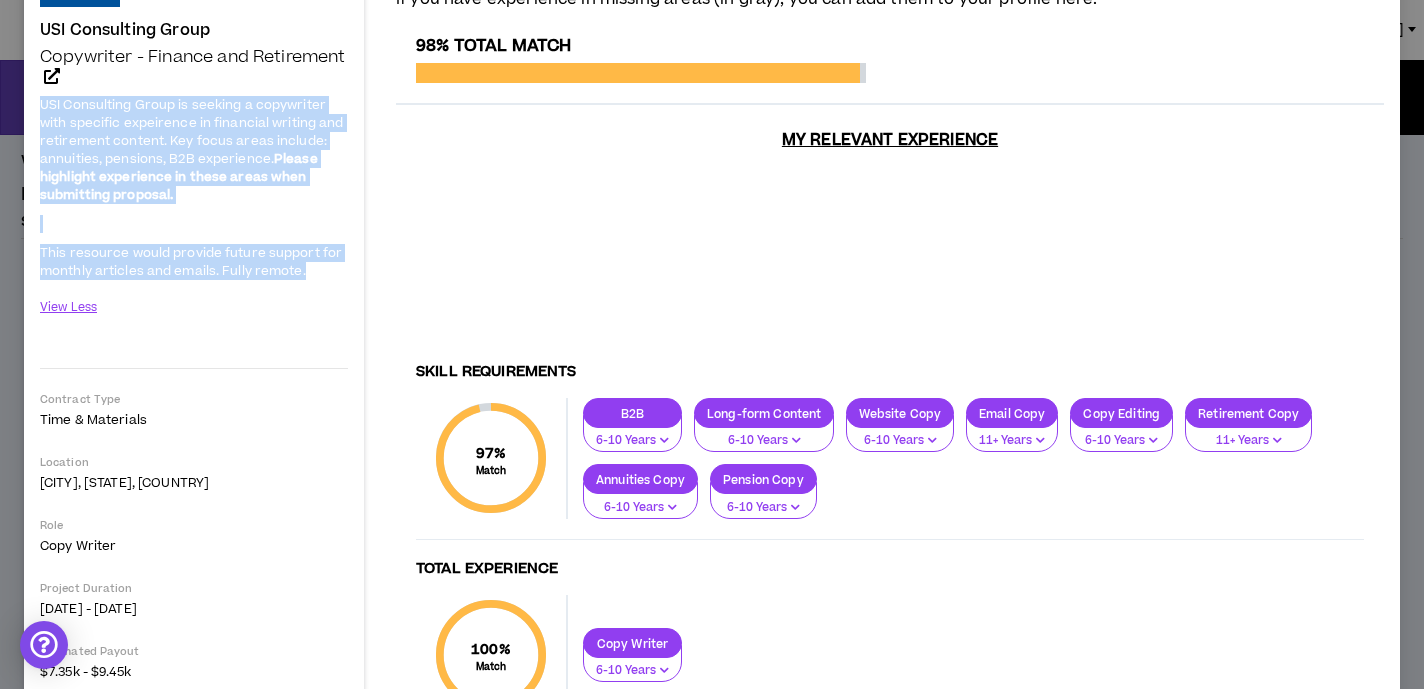 drag, startPoint x: 327, startPoint y: 269, endPoint x: 31, endPoint y: 105, distance: 338.3962 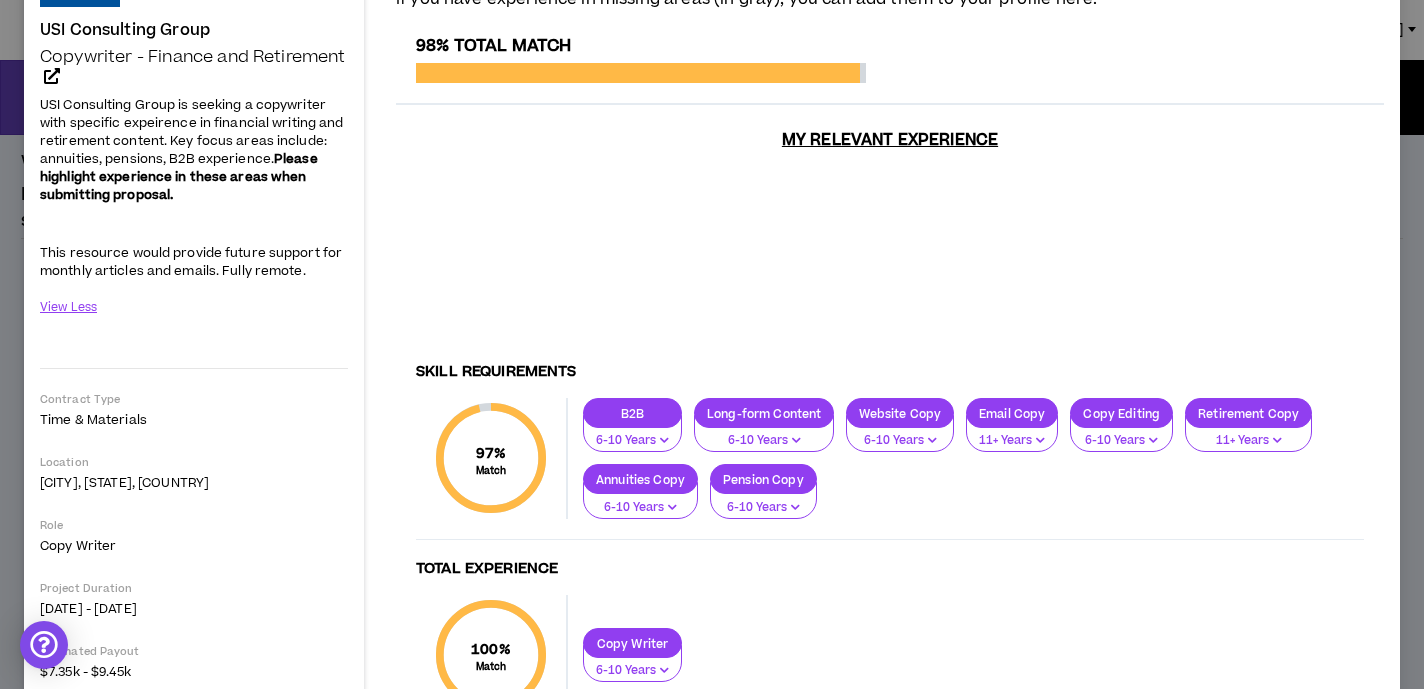 click on "My Relevant Experience" at bounding box center [890, 236] 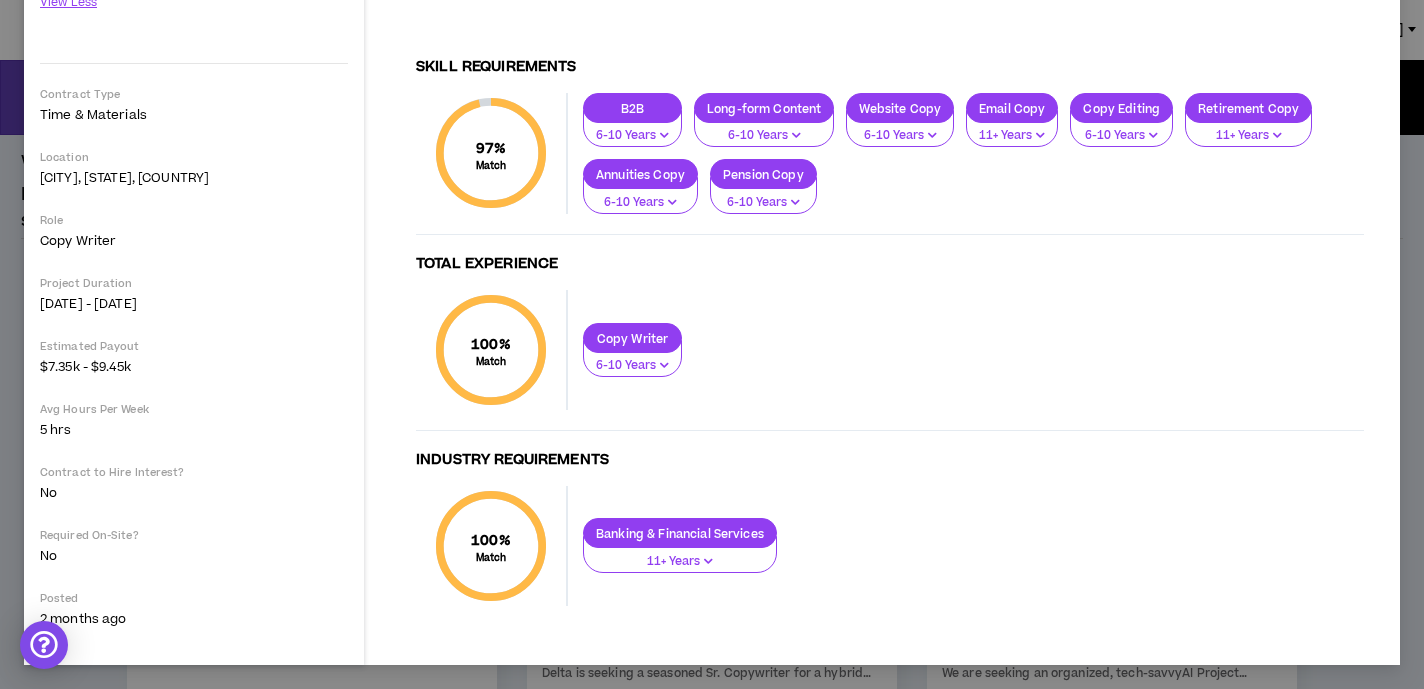 scroll, scrollTop: 0, scrollLeft: 0, axis: both 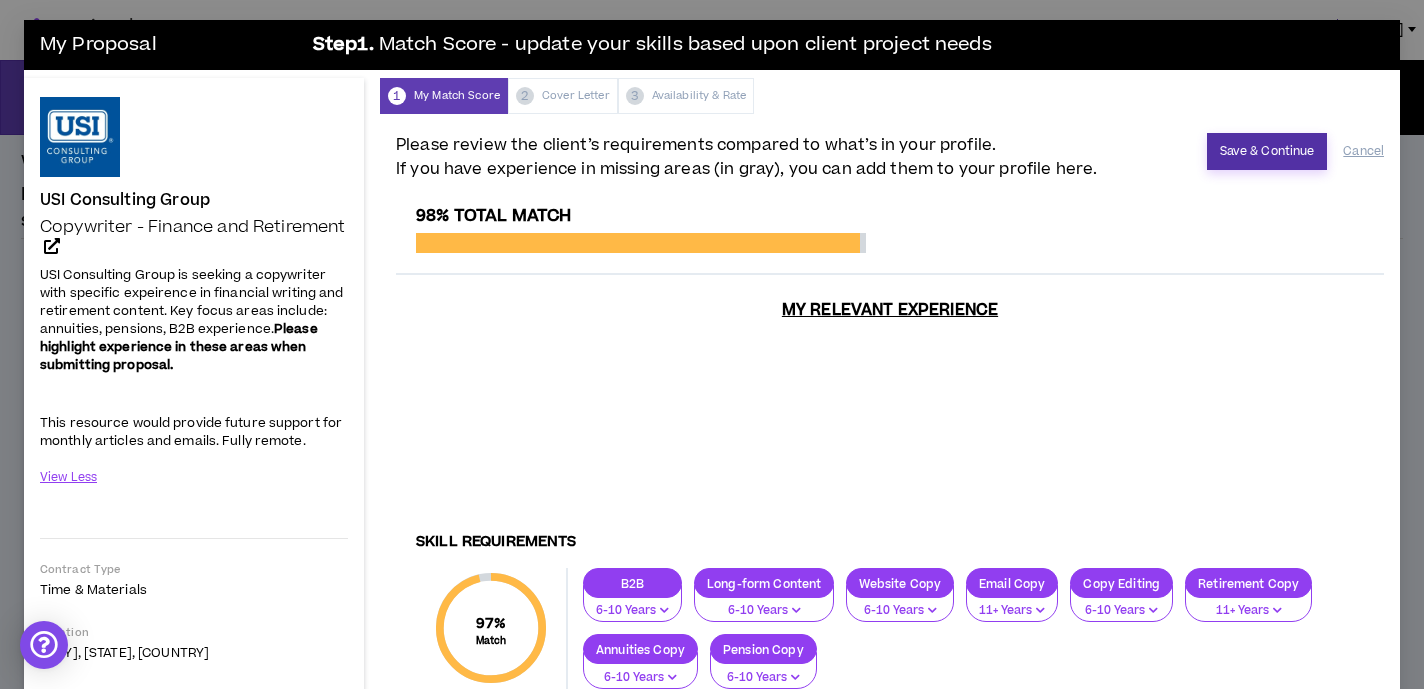 click on "Save & Continue" at bounding box center [1267, 151] 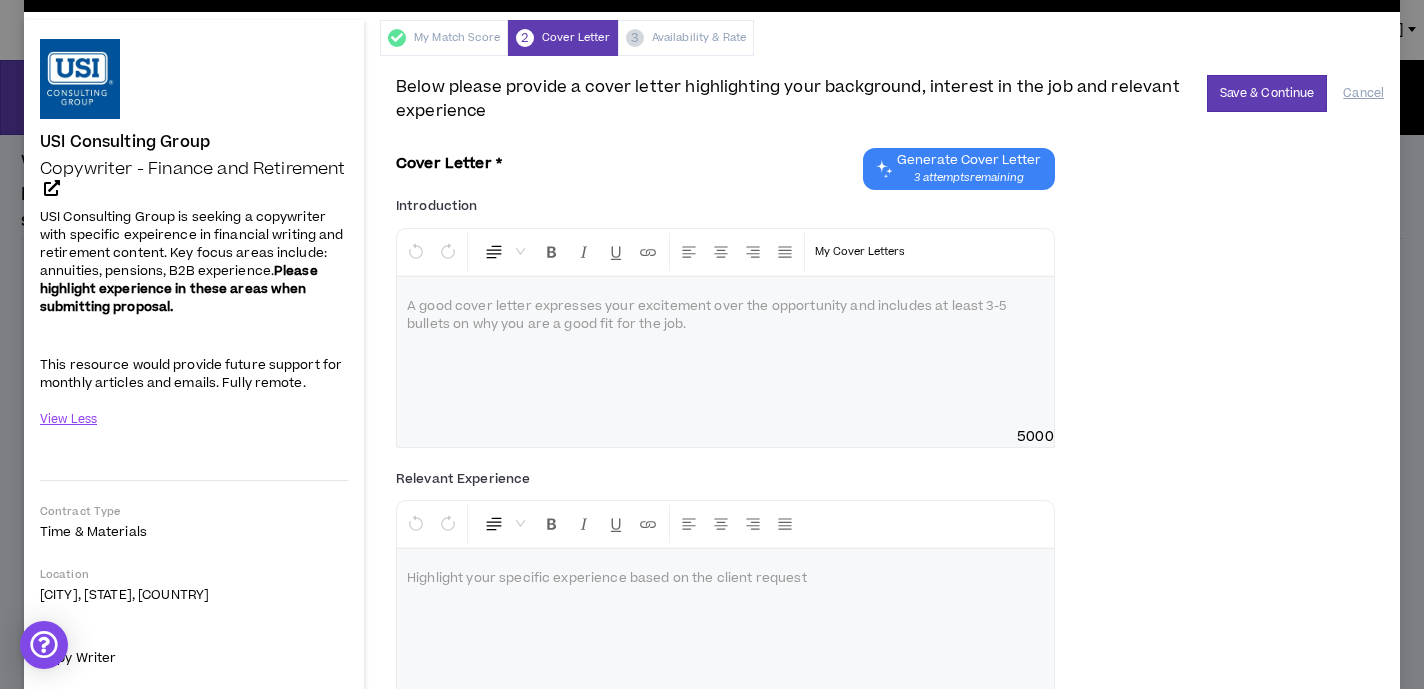 scroll, scrollTop: 60, scrollLeft: 0, axis: vertical 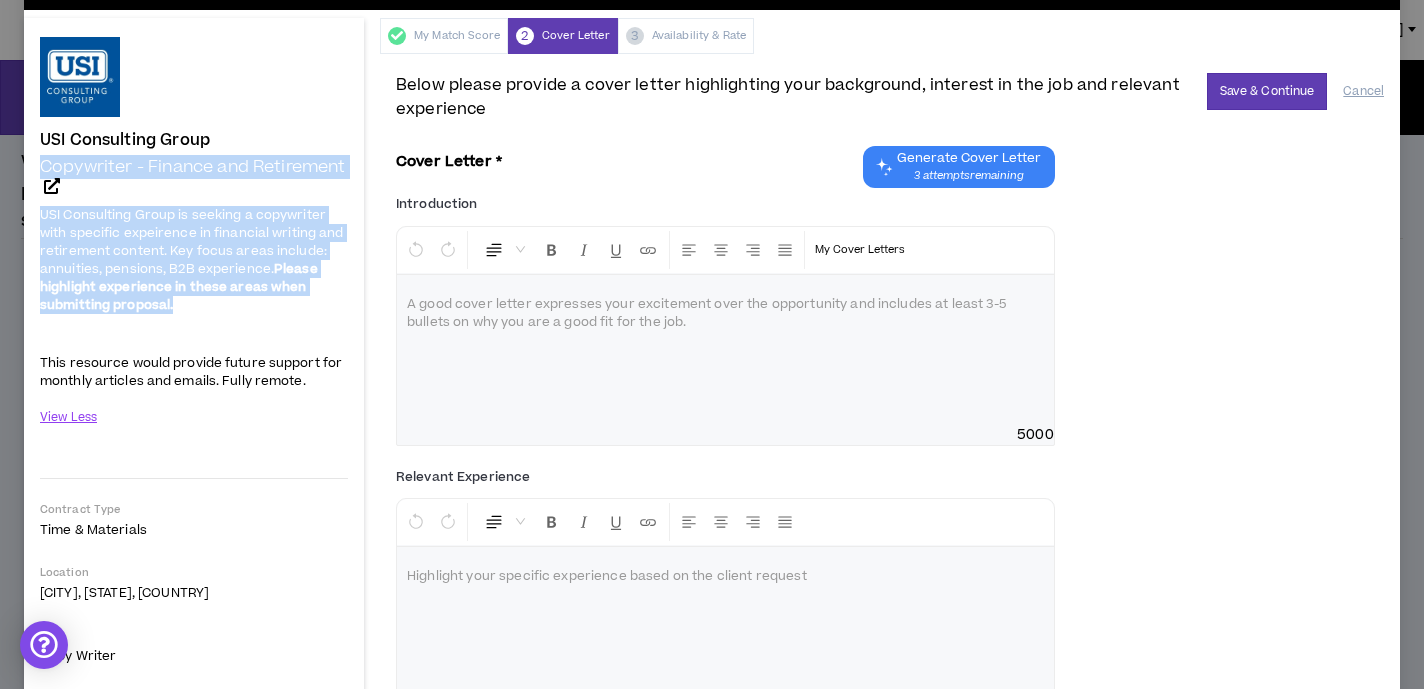 drag, startPoint x: 190, startPoint y: 307, endPoint x: 21, endPoint y: 166, distance: 220.09543 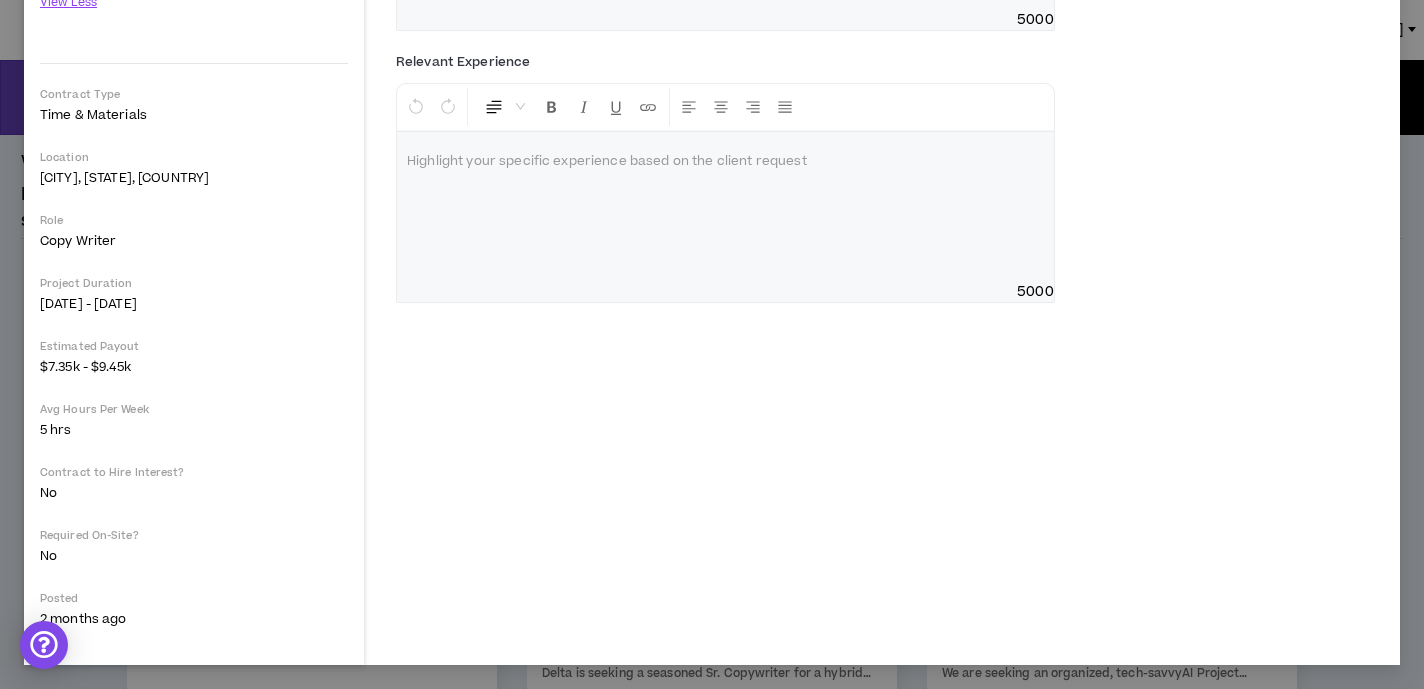 scroll, scrollTop: 0, scrollLeft: 0, axis: both 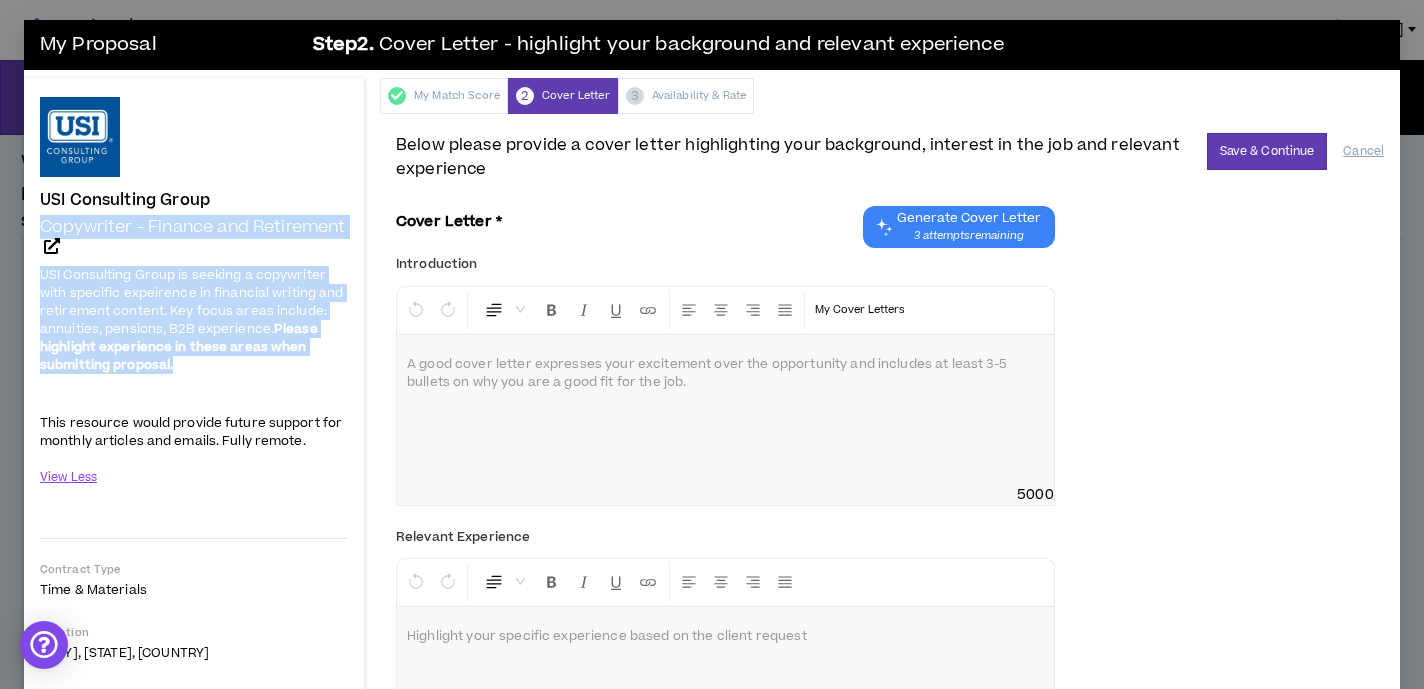 copy on "Copywriter - Finance and Retirement   USI Consulting Group is seeking a copywriter with specific expeirence in financial writing and retirement content. Key focus areas include: annuities, pensions, B2B experience.   Please highlight experience in these areas when submitting proposal." 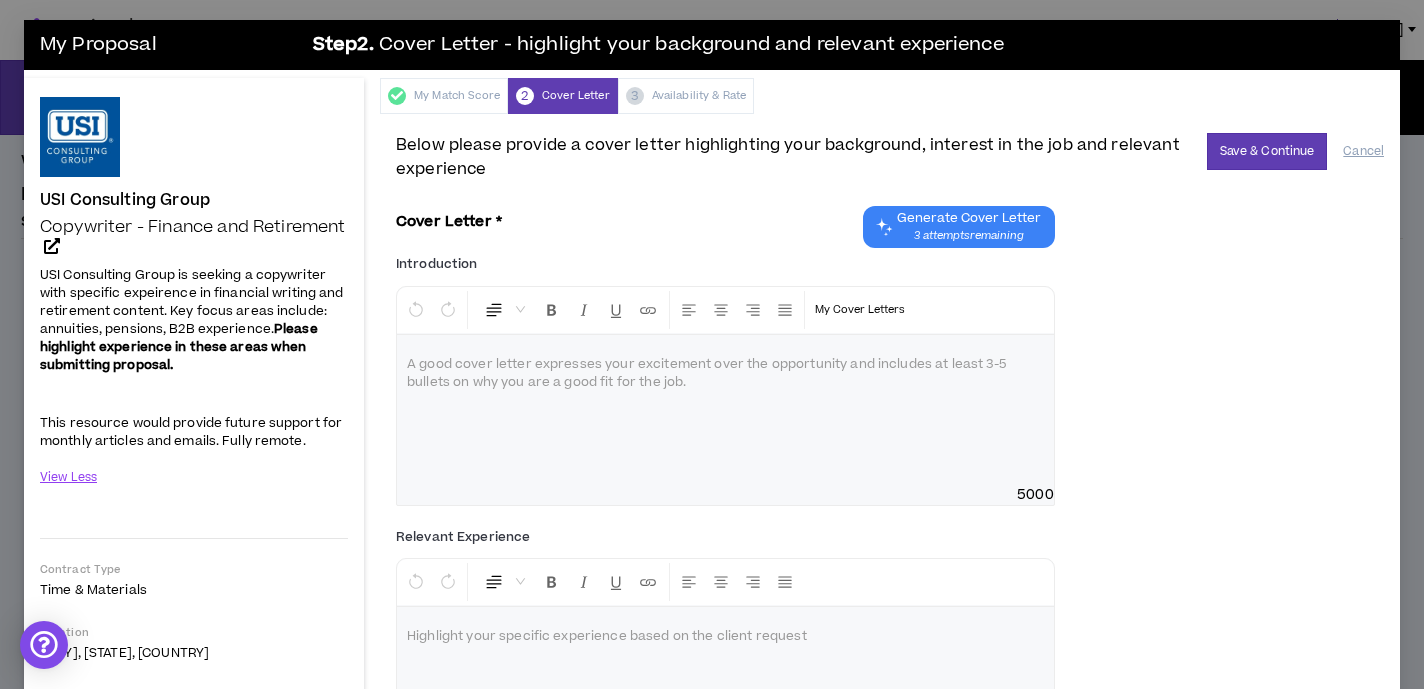 click at bounding box center (725, 410) 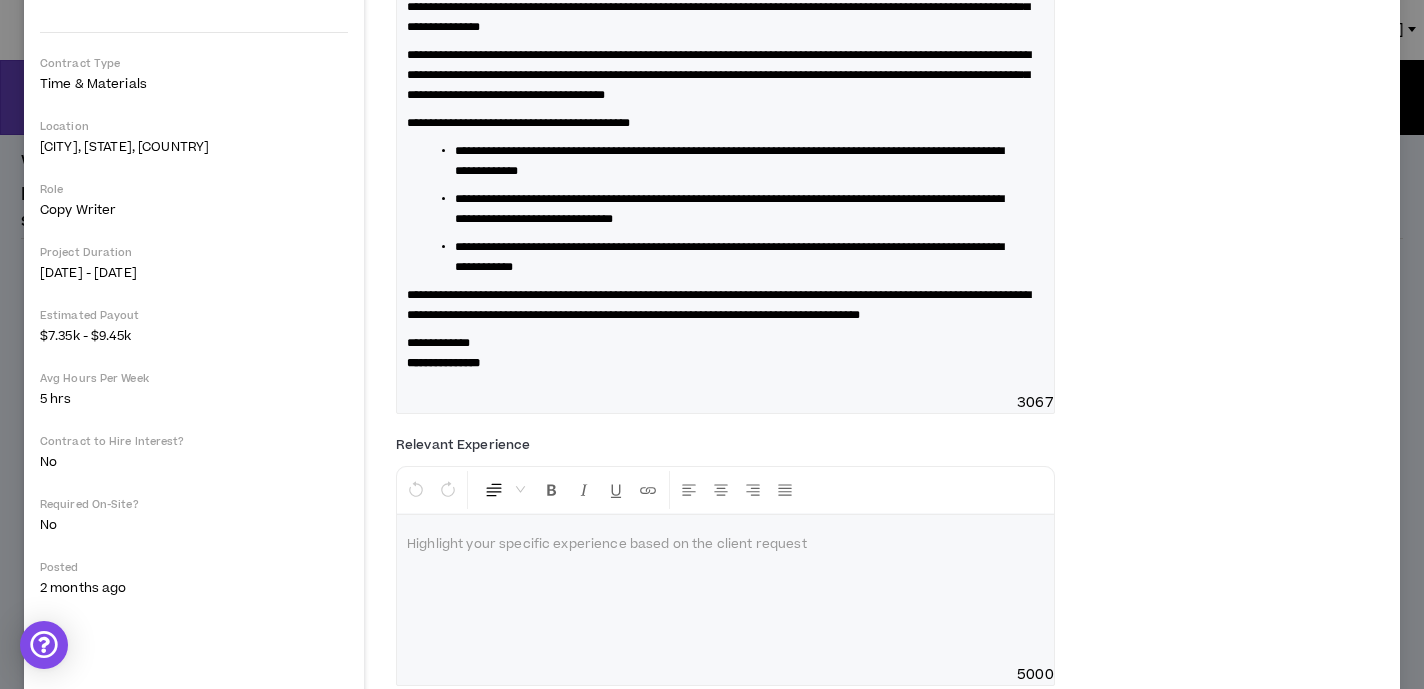 scroll, scrollTop: 518, scrollLeft: 0, axis: vertical 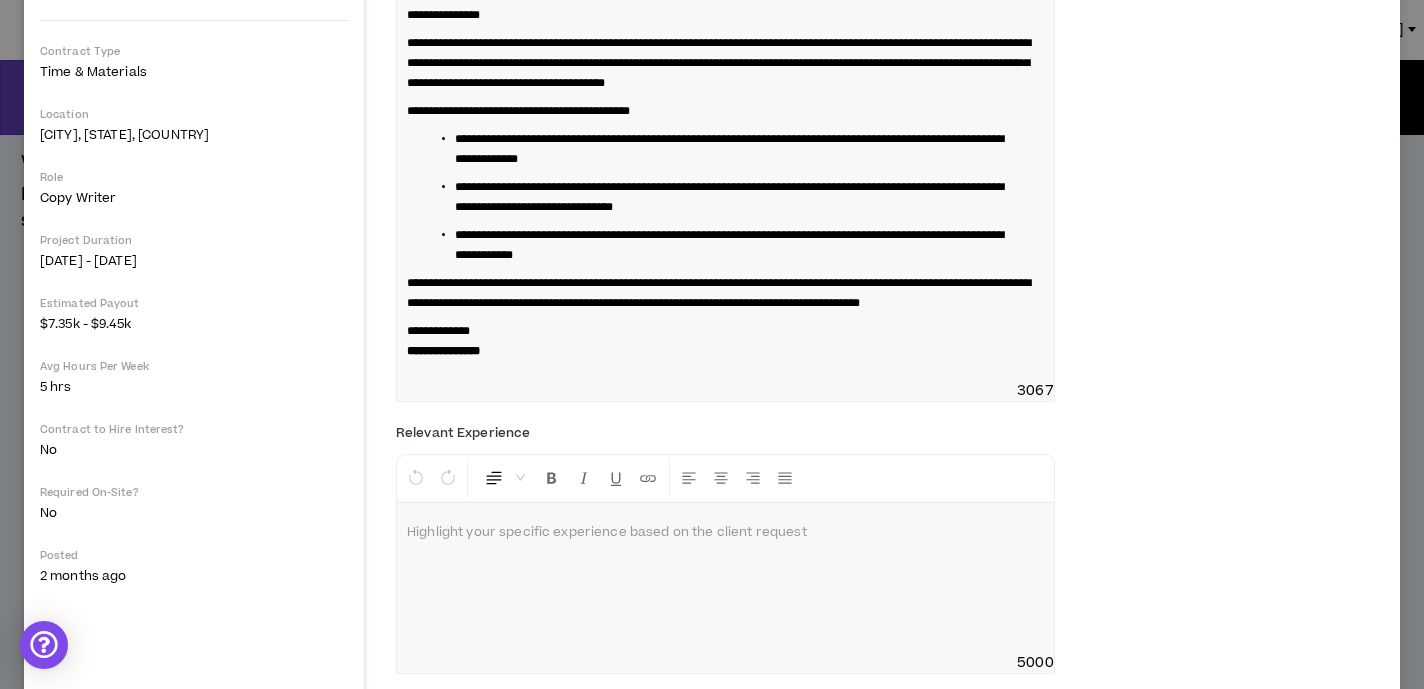 click on "**********" at bounding box center [438, 331] 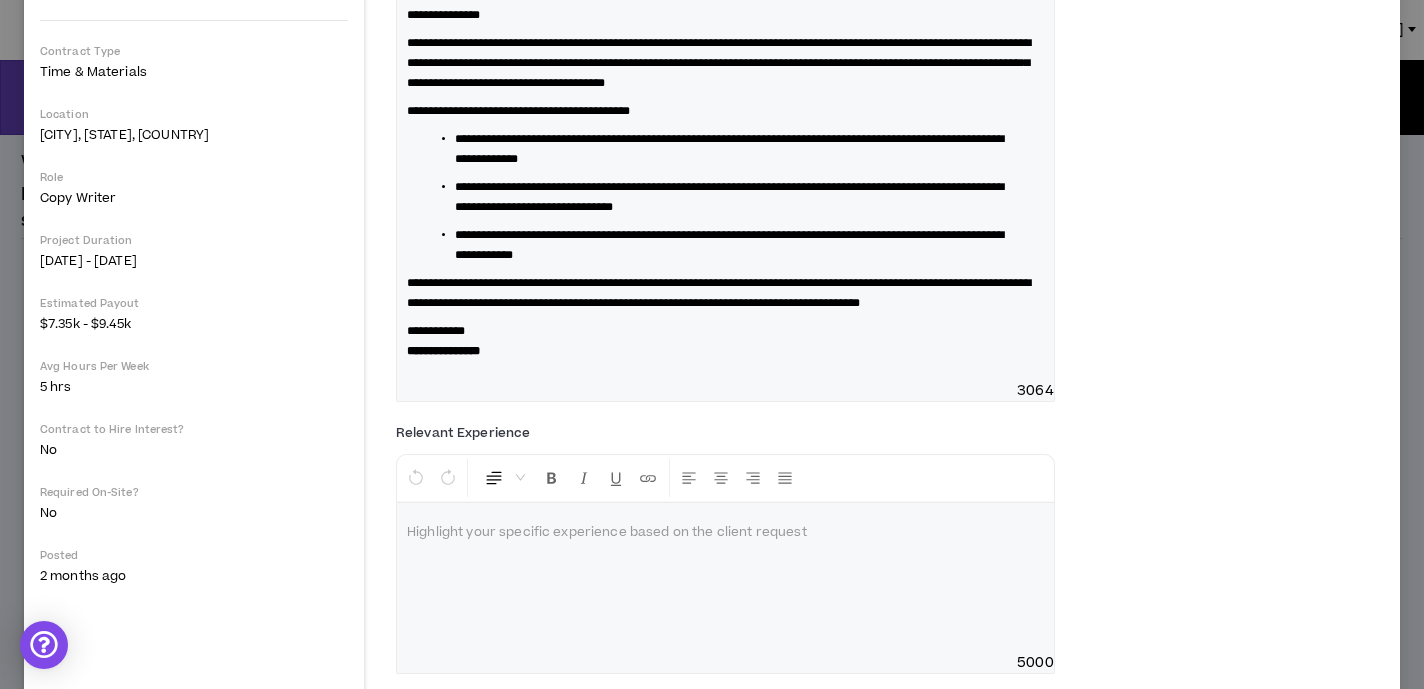 type 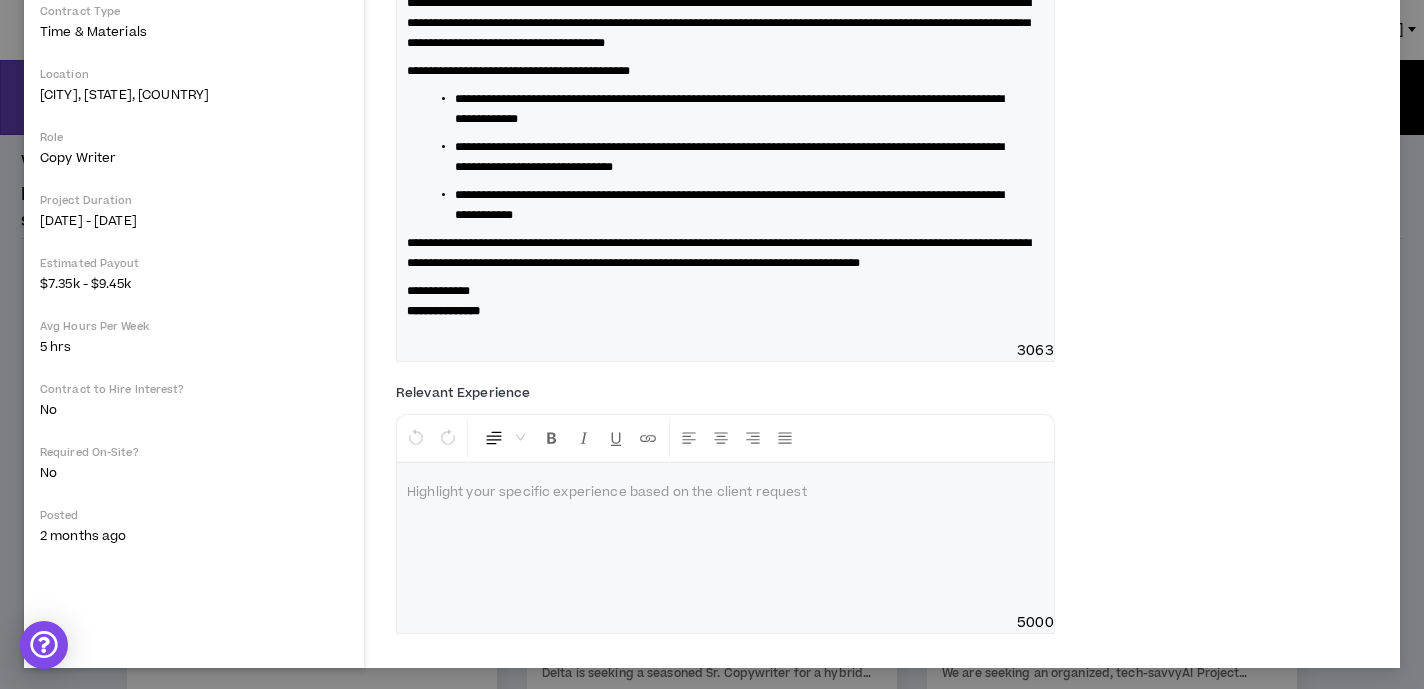 scroll, scrollTop: 621, scrollLeft: 0, axis: vertical 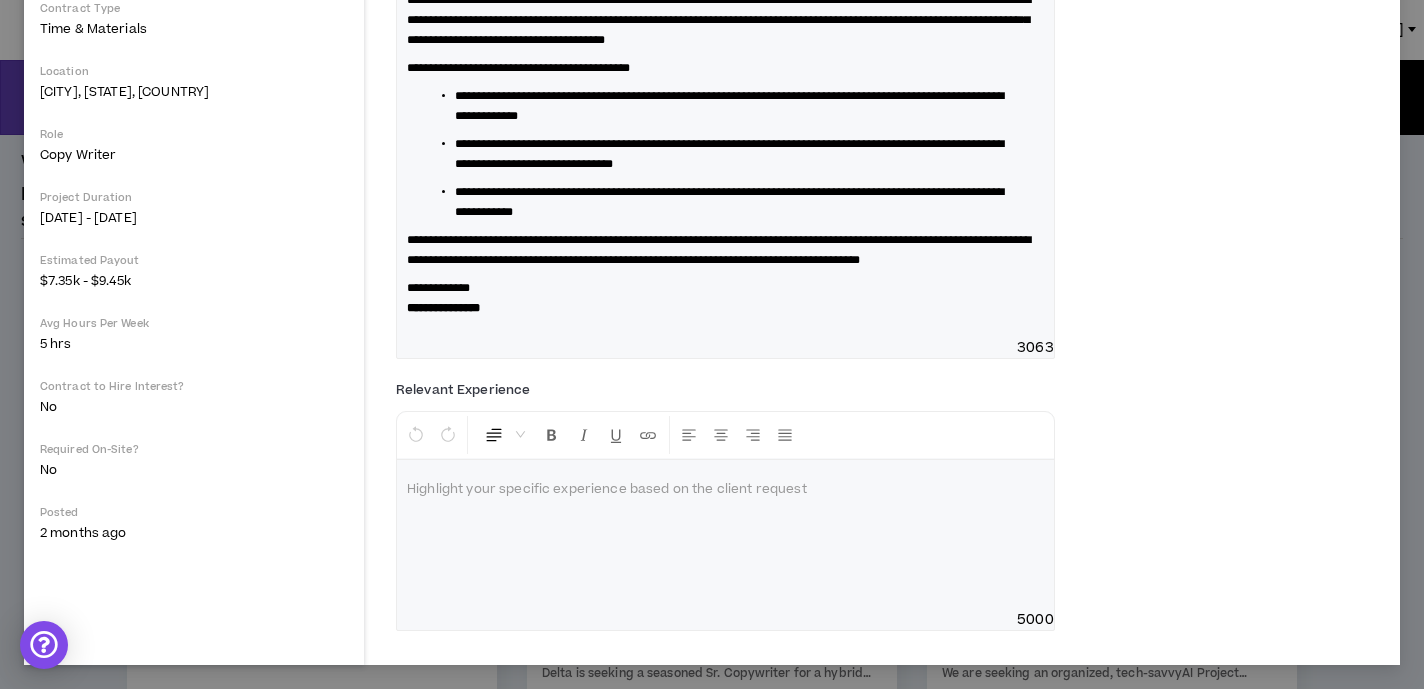 click at bounding box center (725, 535) 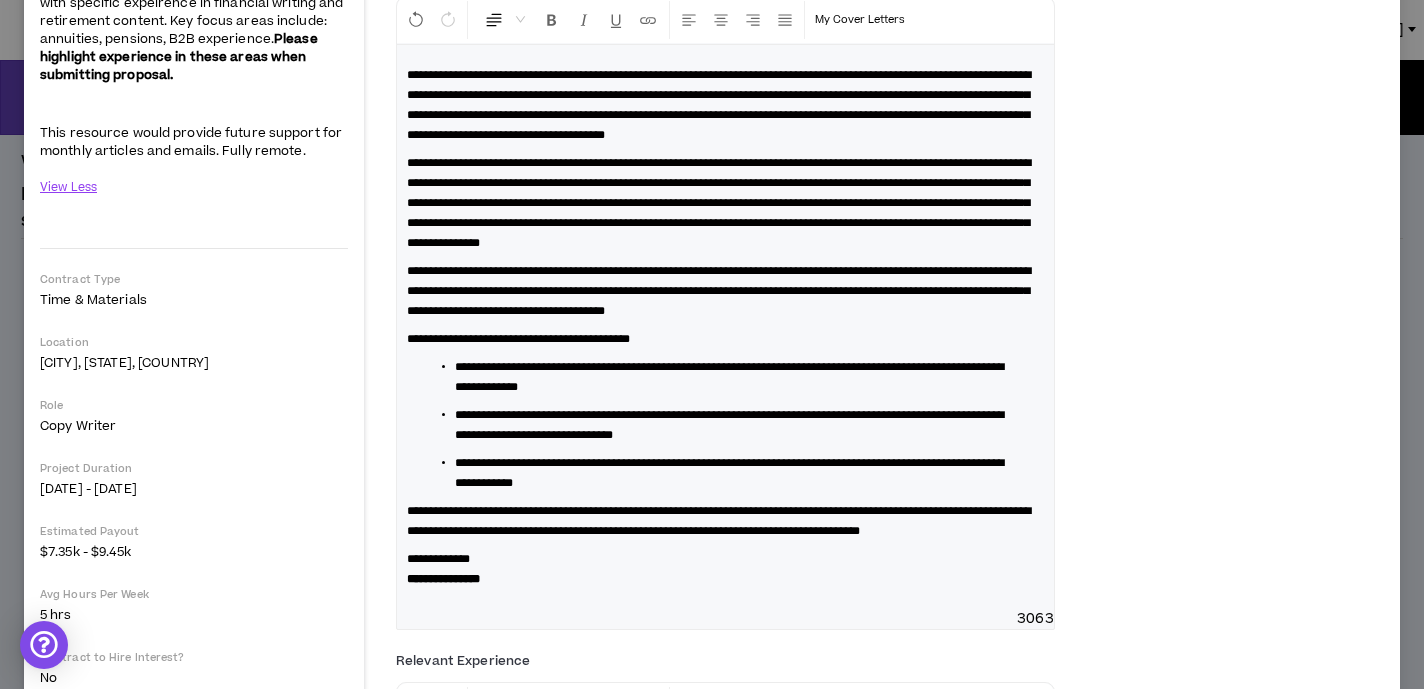 scroll, scrollTop: 835, scrollLeft: 0, axis: vertical 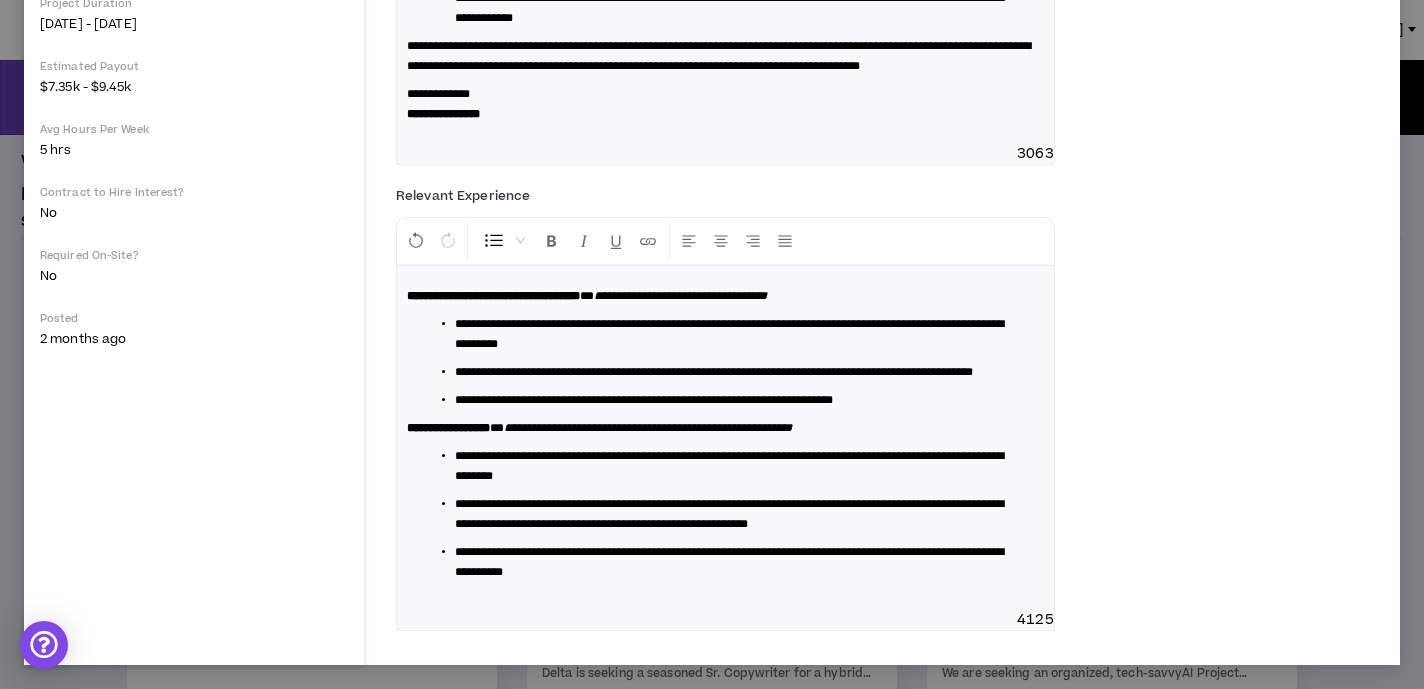 click on "**********" at bounding box center (648, 428) 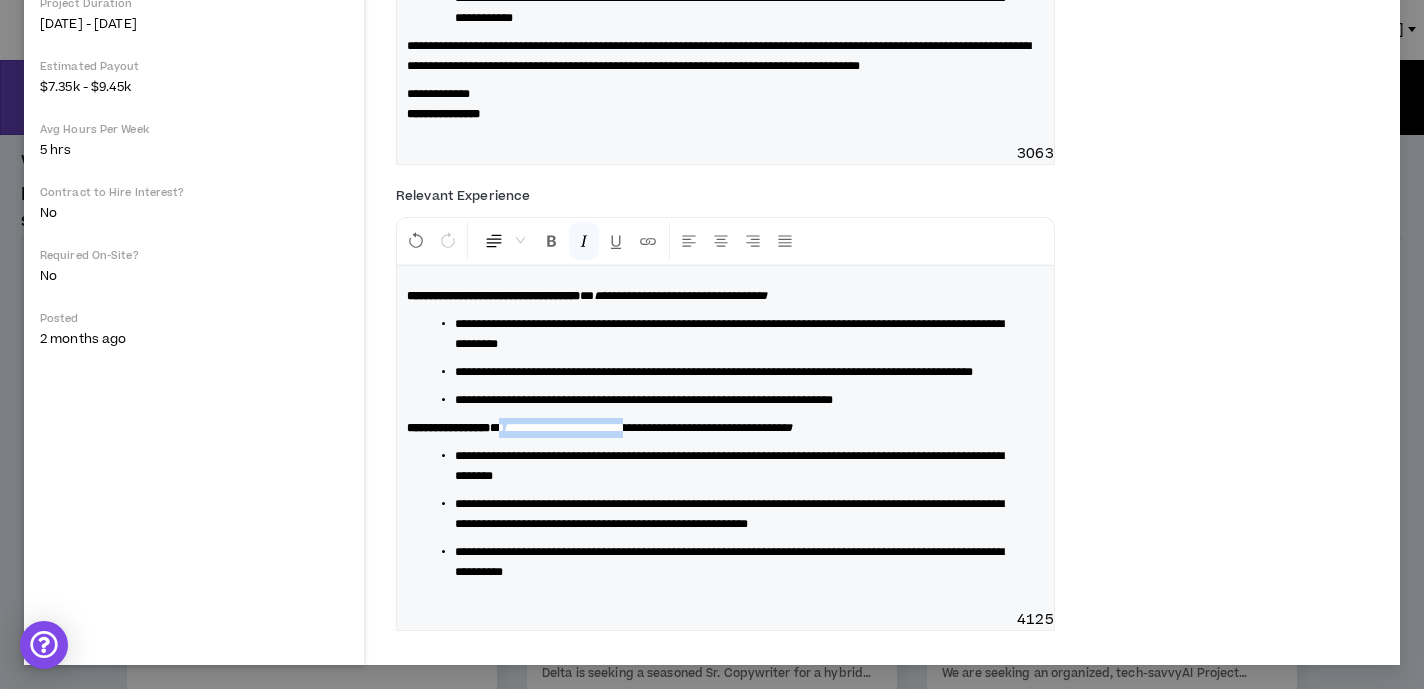 drag, startPoint x: 699, startPoint y: 426, endPoint x: 544, endPoint y: 423, distance: 155.02902 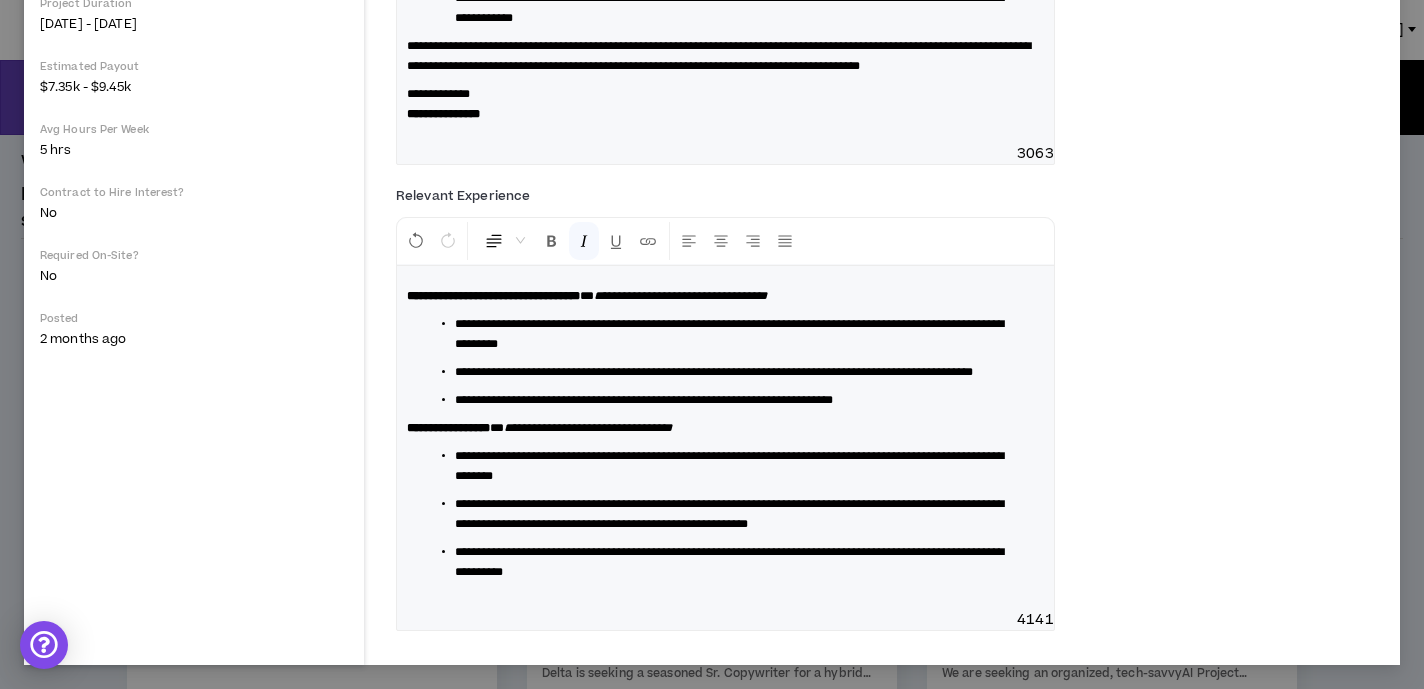 click on "**********" at bounding box center (588, 428) 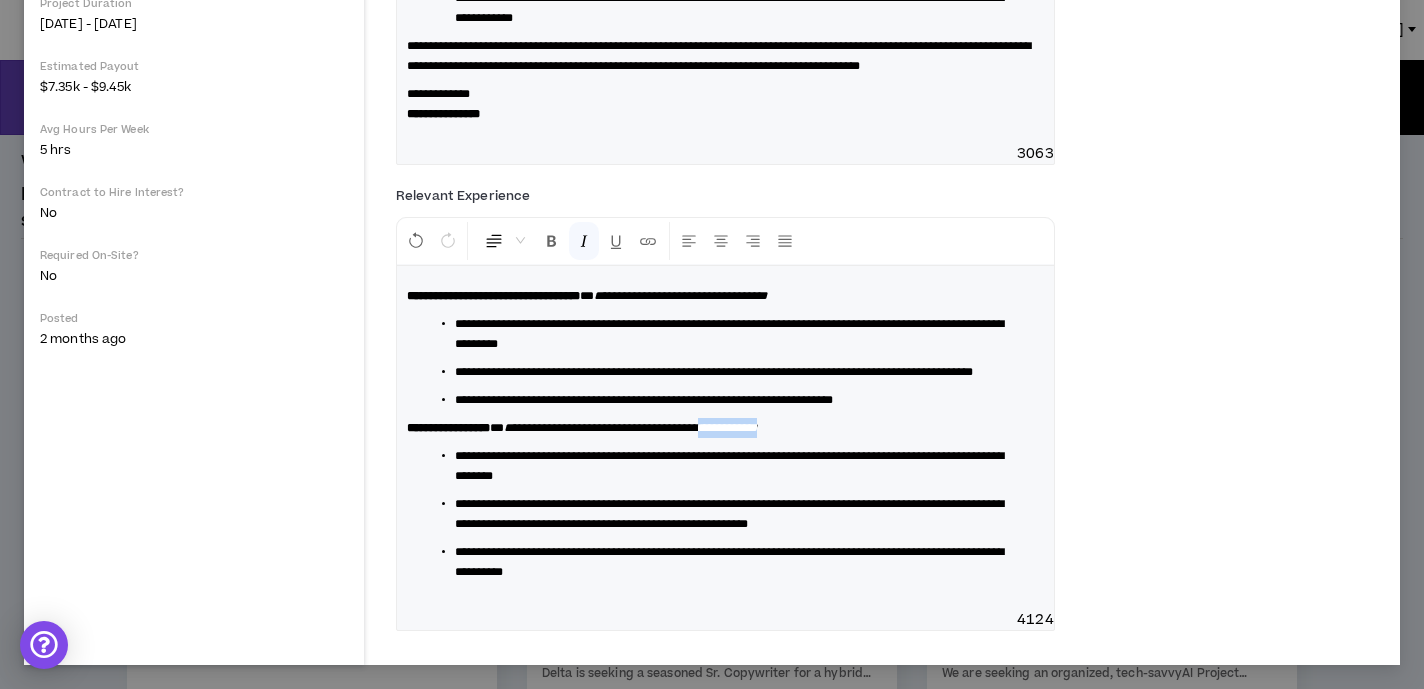 drag, startPoint x: 915, startPoint y: 429, endPoint x: 806, endPoint y: 429, distance: 109 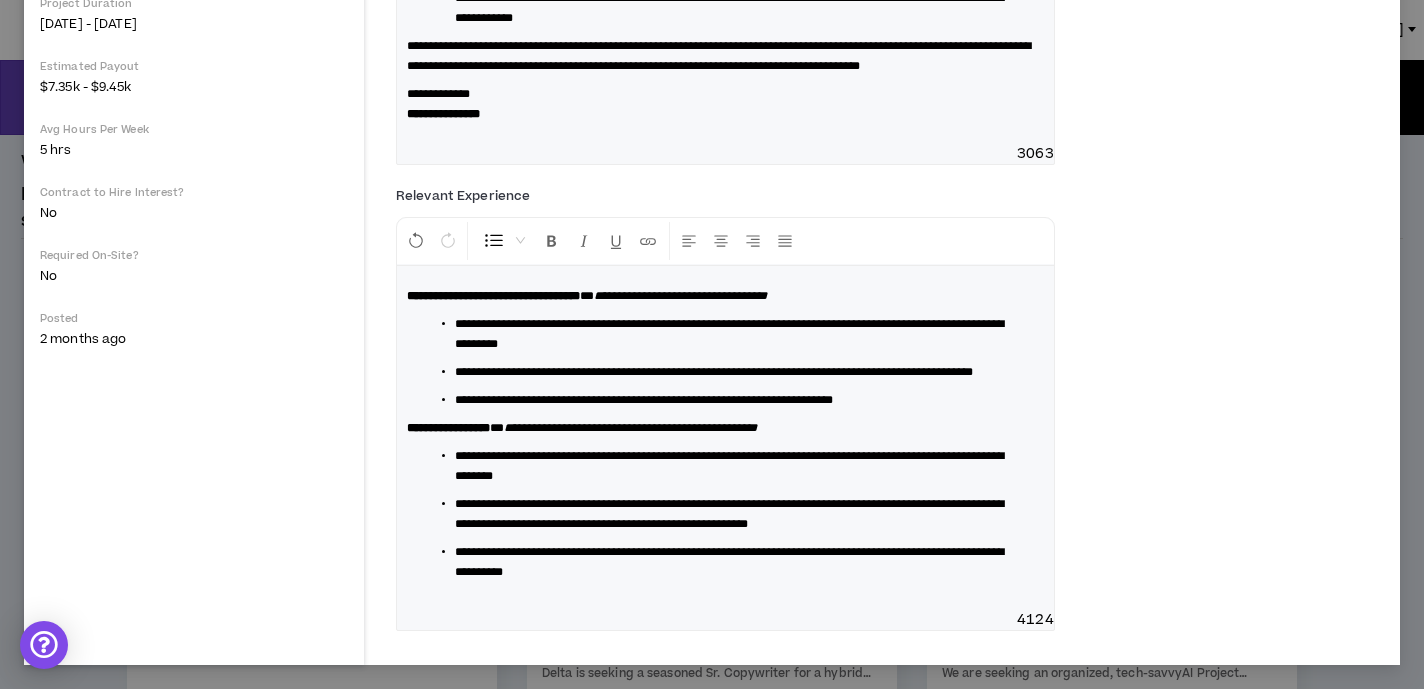 click on "**********" at bounding box center [729, 334] 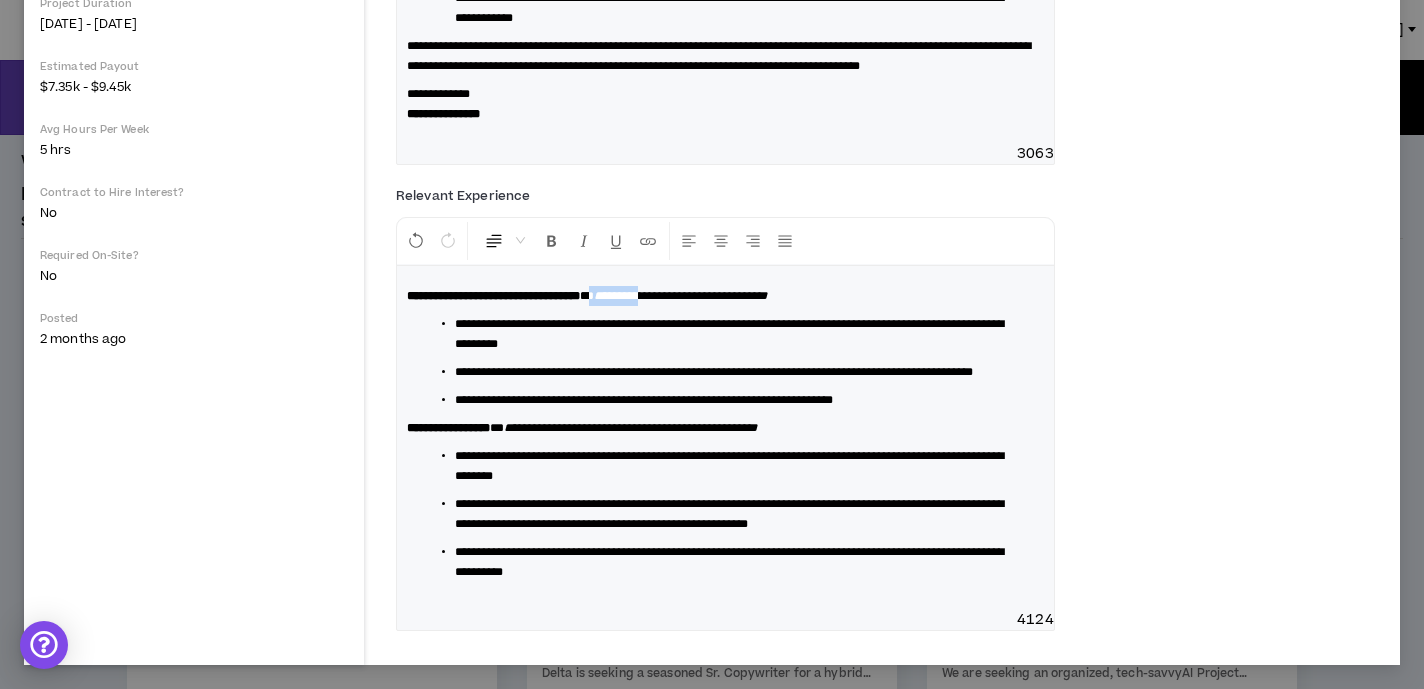 drag, startPoint x: 711, startPoint y: 274, endPoint x: 649, endPoint y: 273, distance: 62.008064 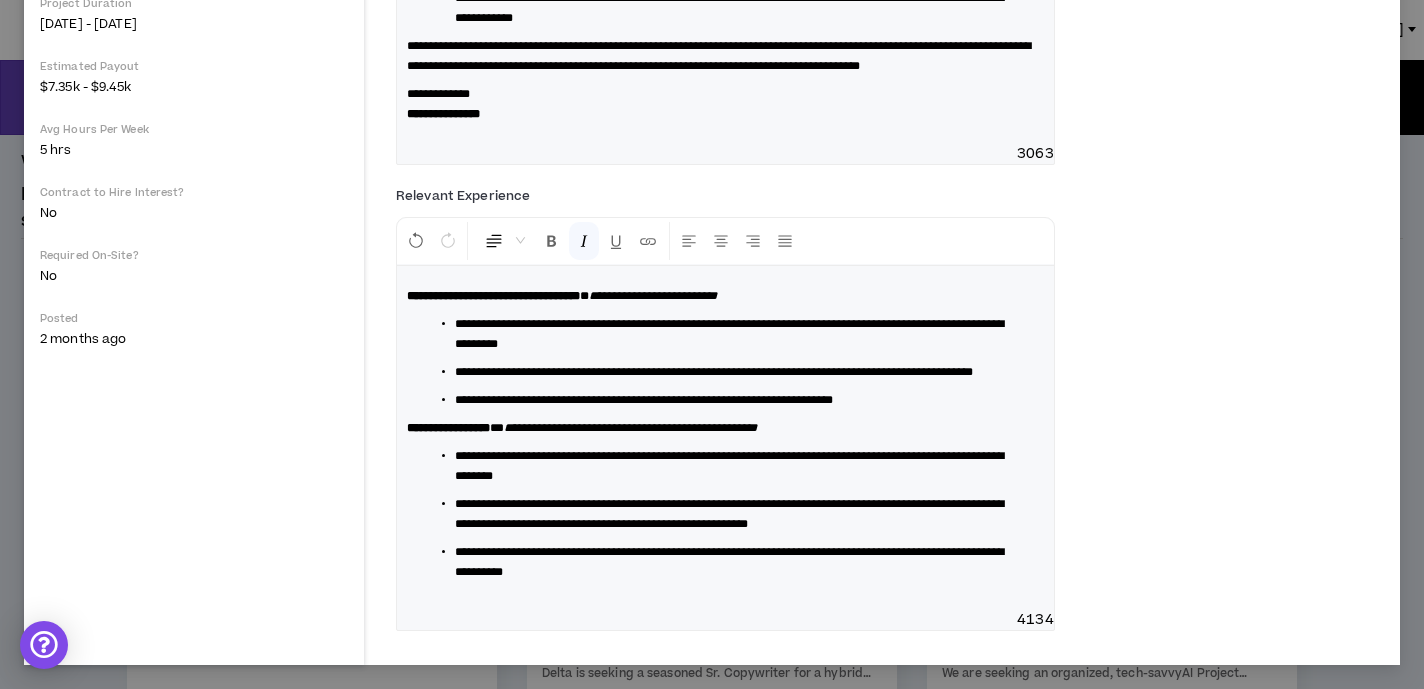 click on "**********" at bounding box center [725, 296] 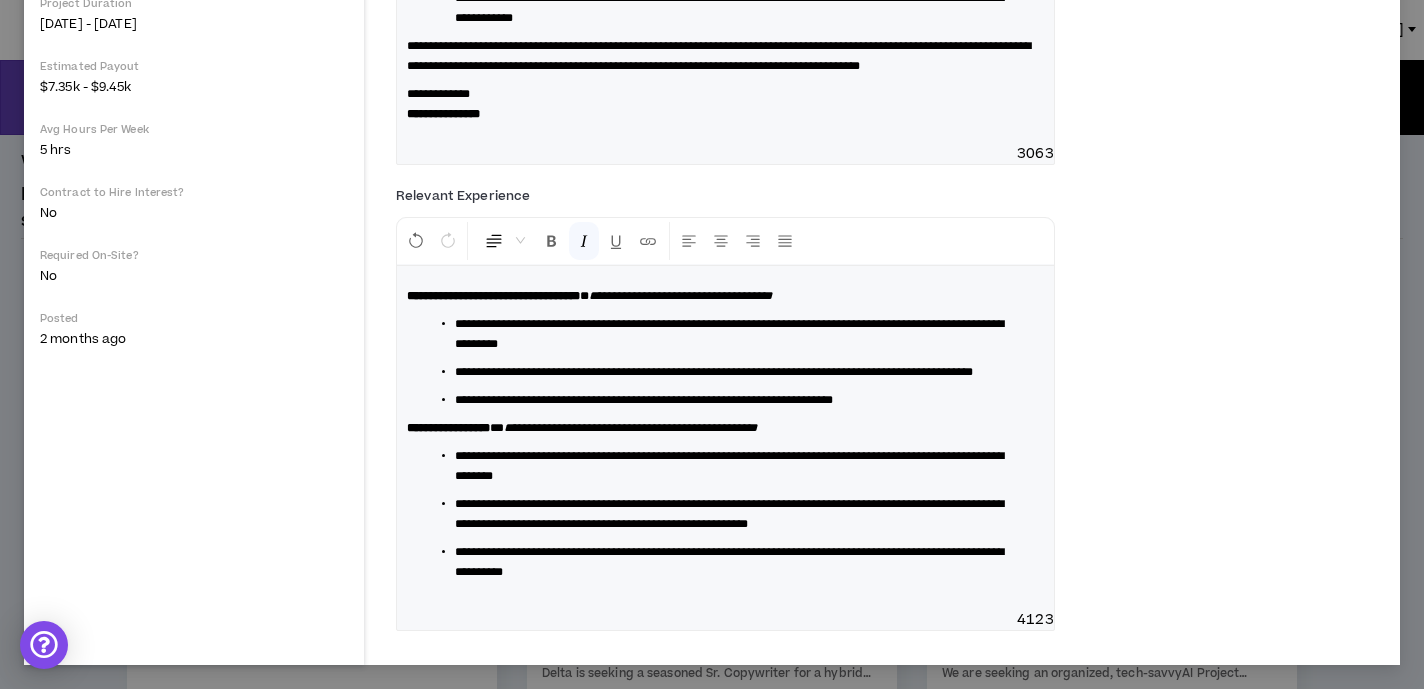 scroll, scrollTop: 0, scrollLeft: 0, axis: both 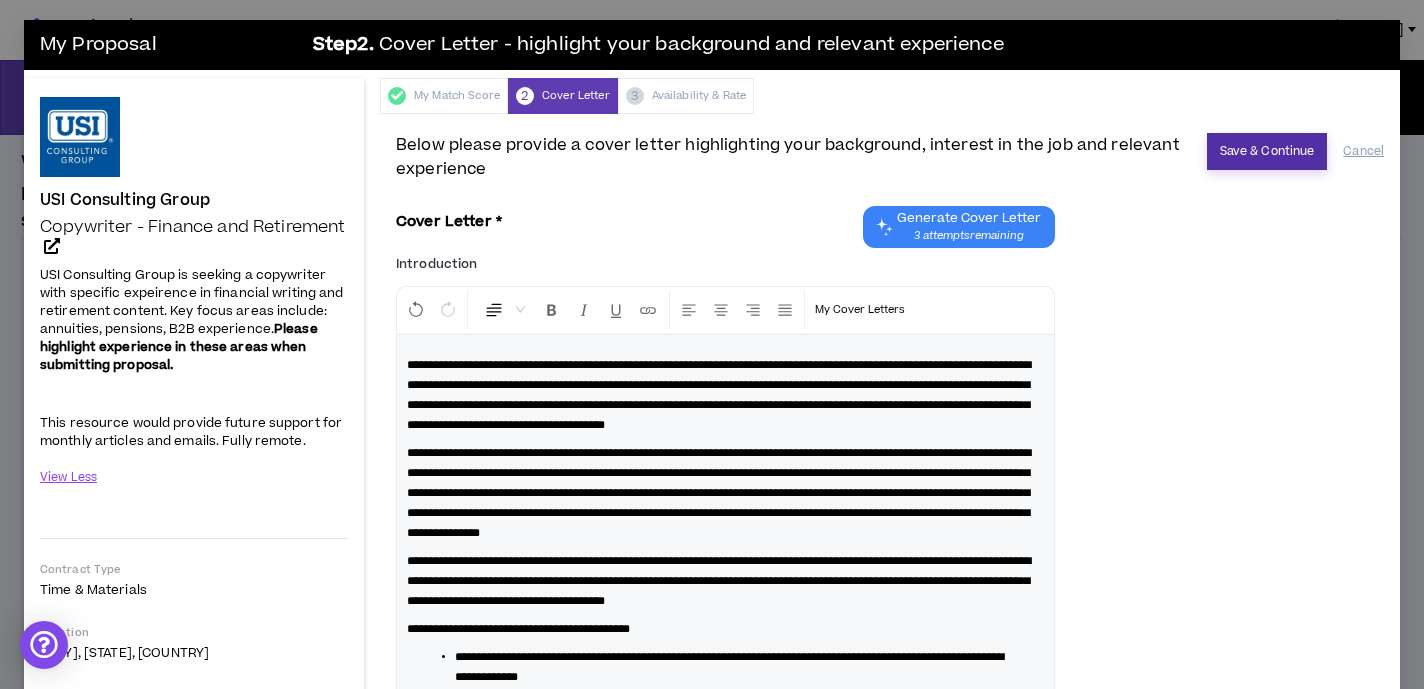 click on "Save & Continue" at bounding box center (1267, 151) 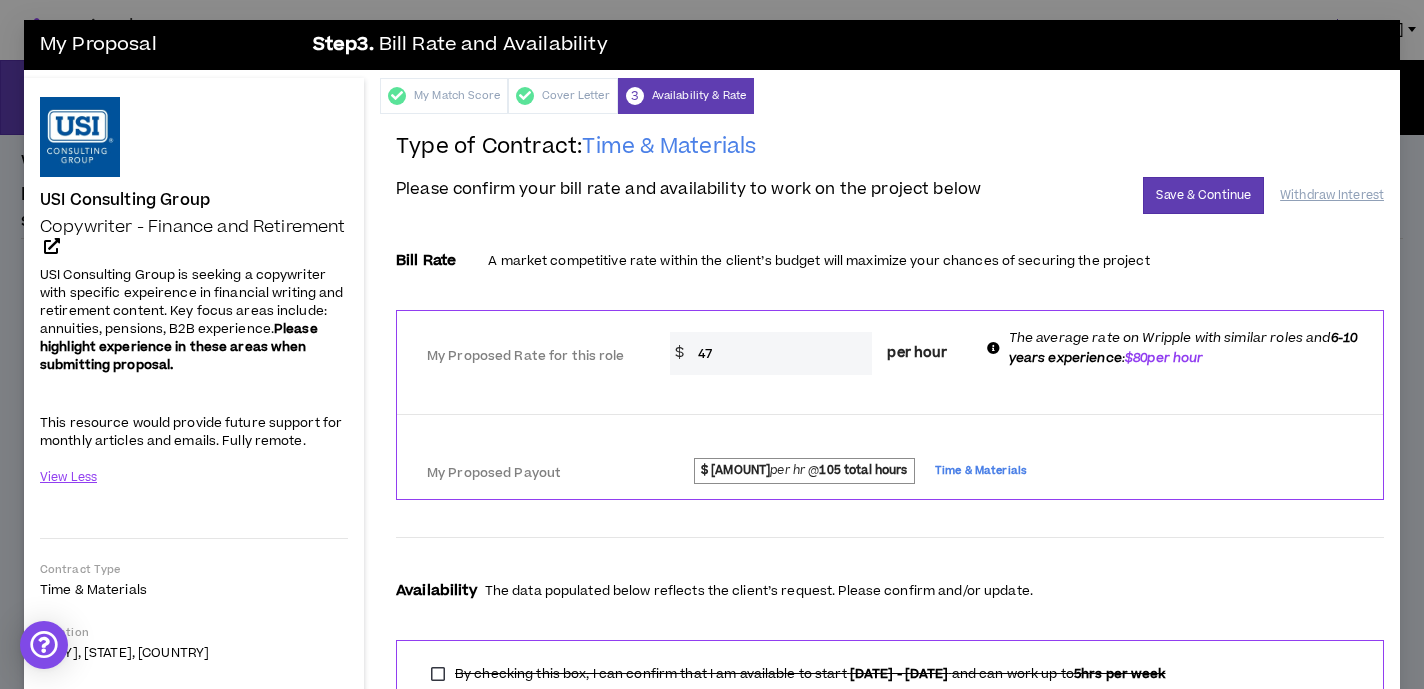 click on "47" at bounding box center (780, 353) 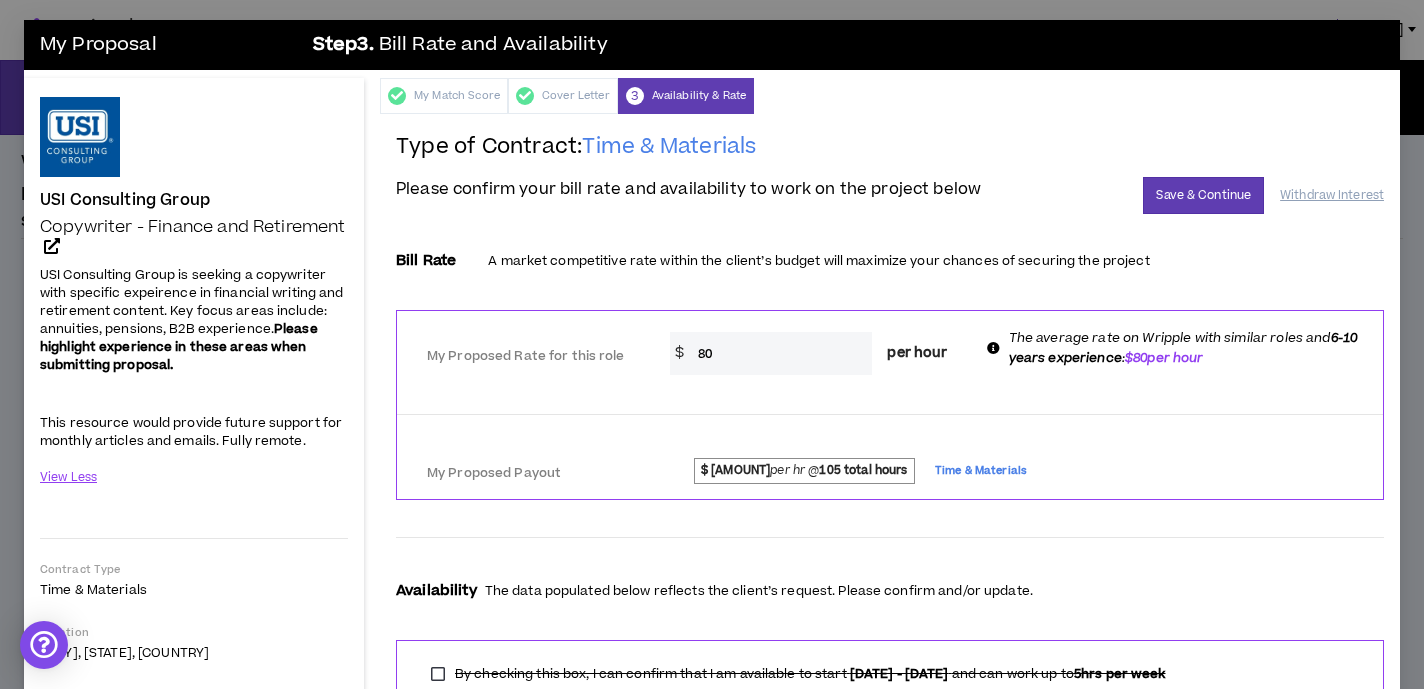 type on "80" 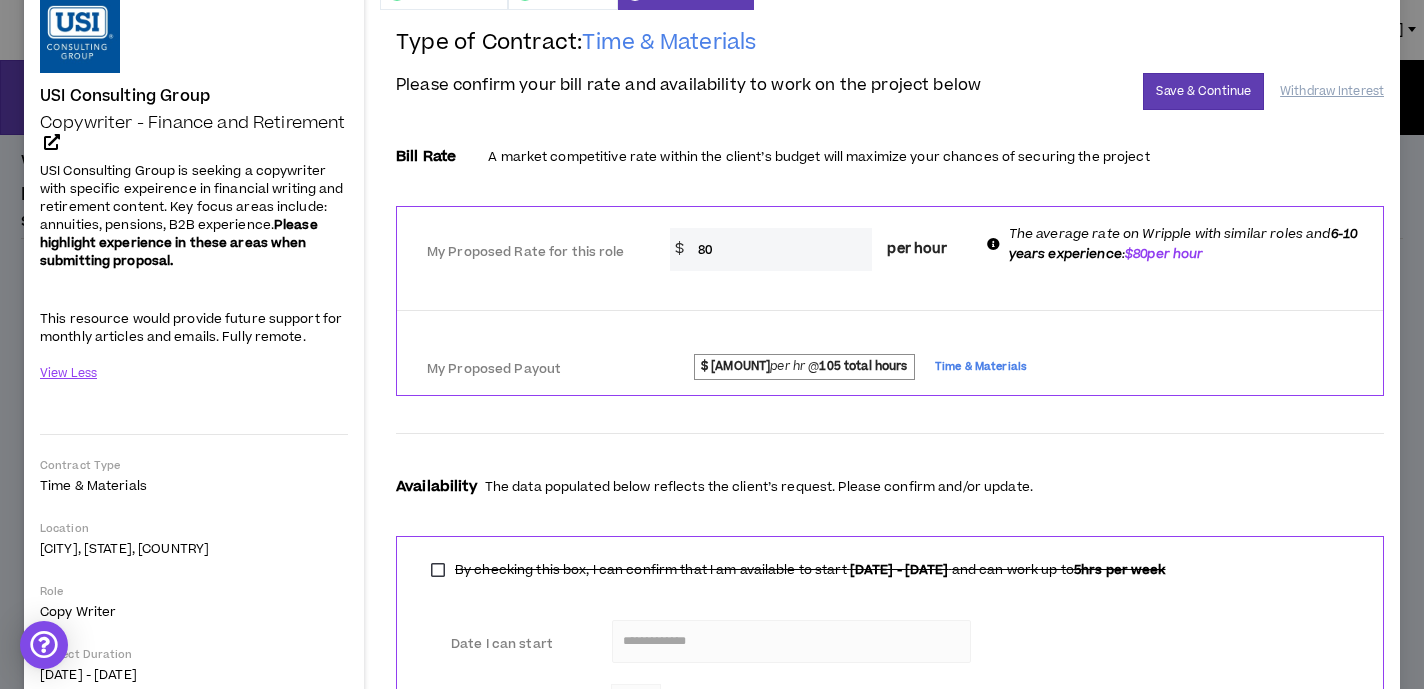 scroll, scrollTop: 0, scrollLeft: 0, axis: both 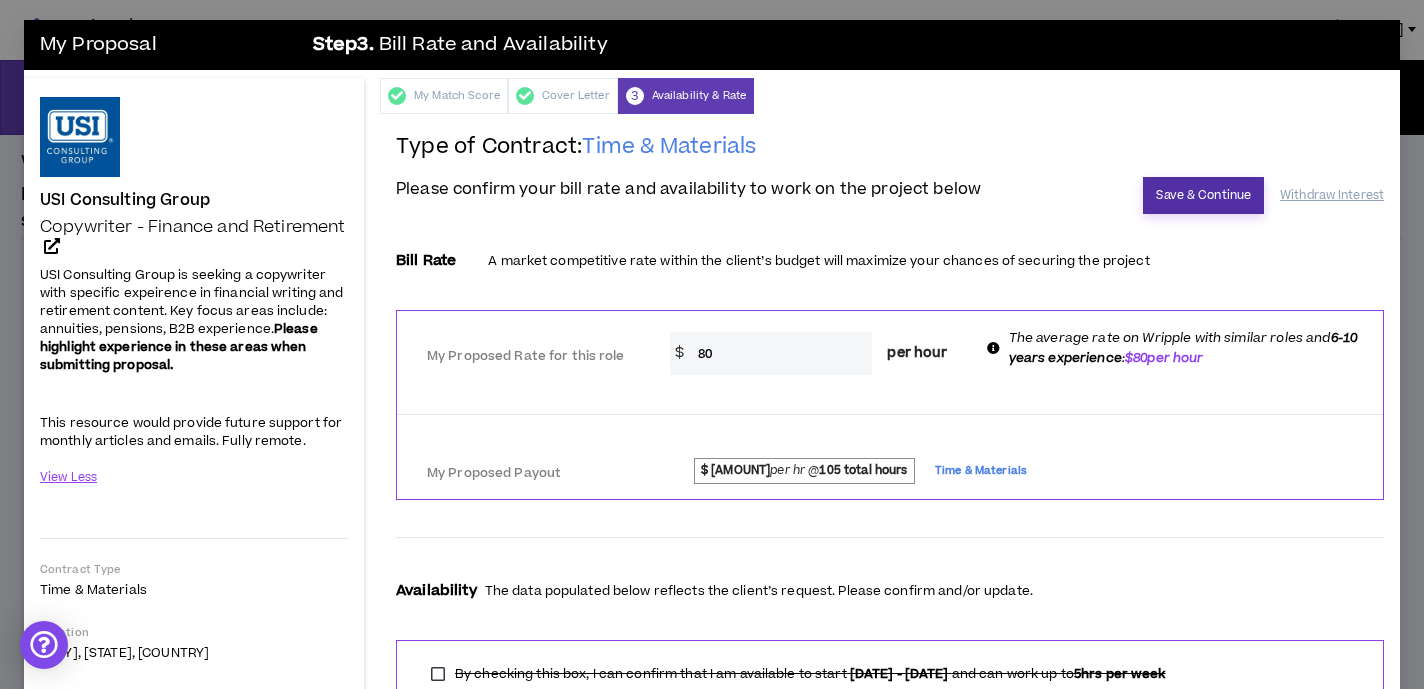 click on "Save & Continue" at bounding box center (1203, 195) 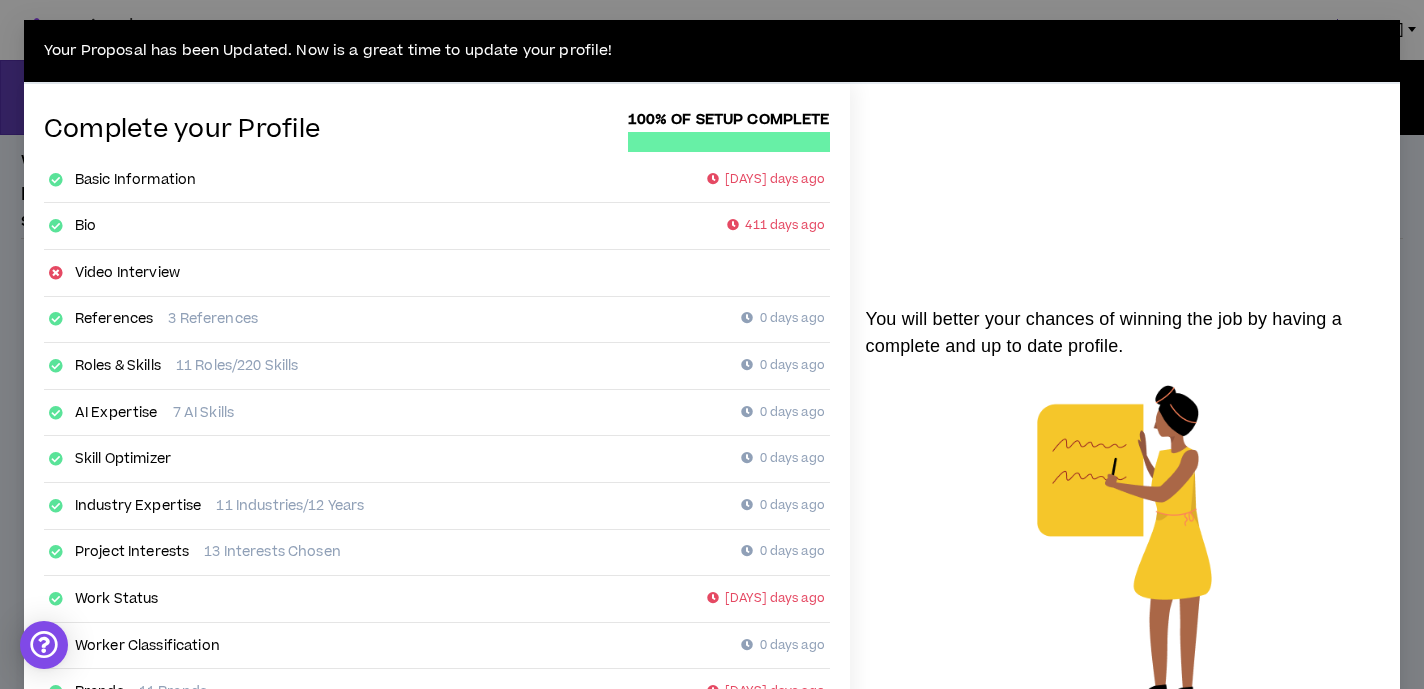 scroll, scrollTop: 363, scrollLeft: 0, axis: vertical 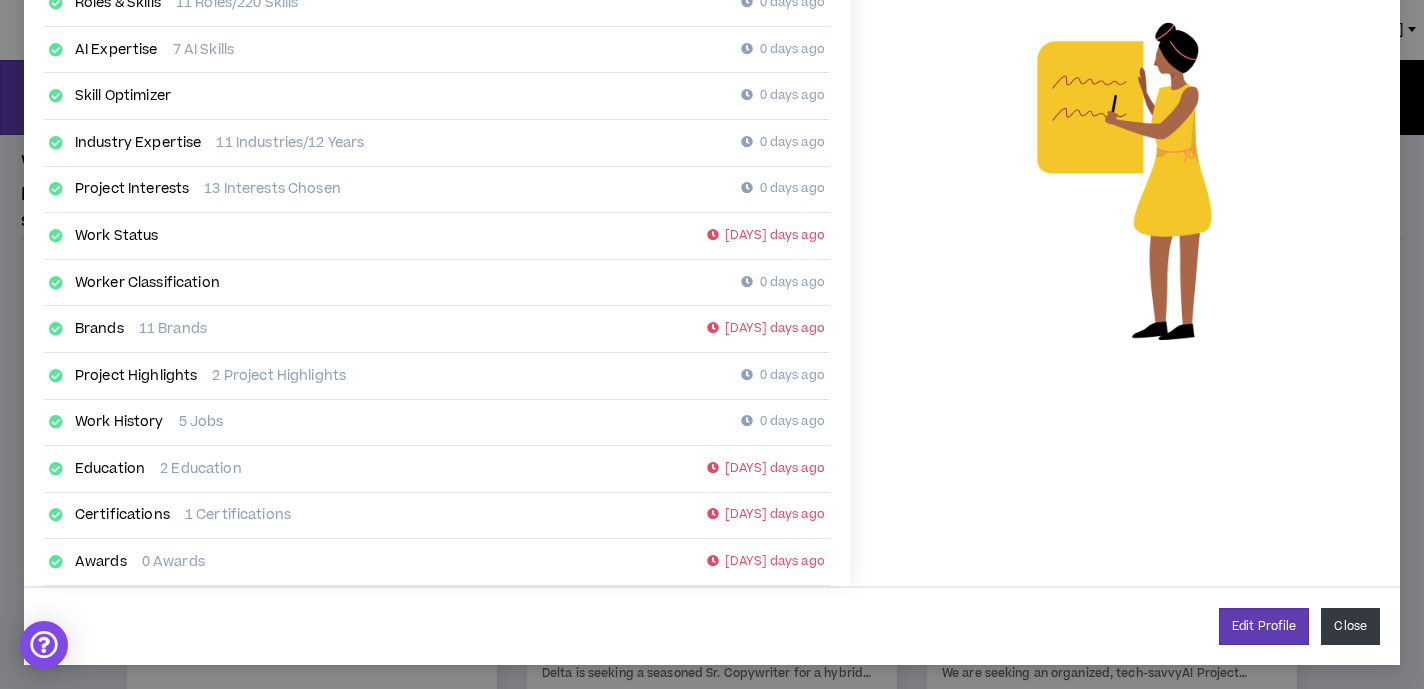 click on "Close" at bounding box center (1350, 626) 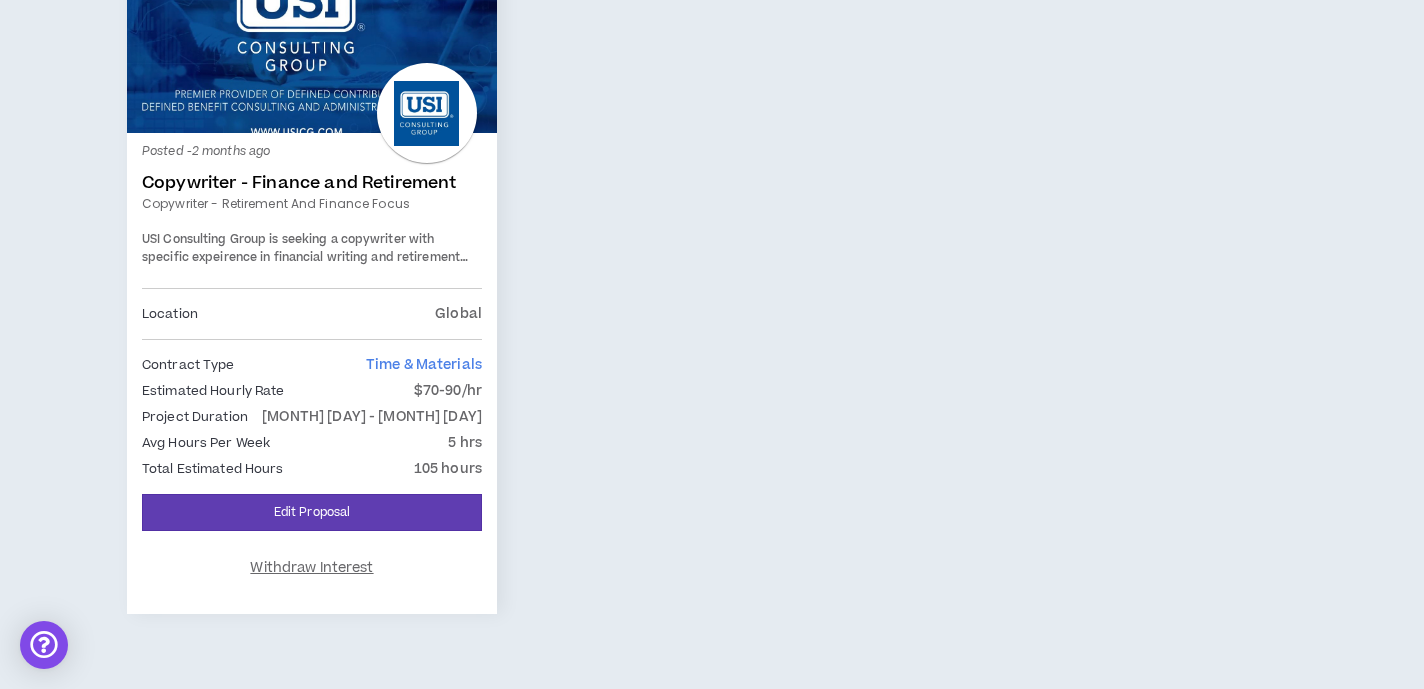 scroll, scrollTop: 1202, scrollLeft: 0, axis: vertical 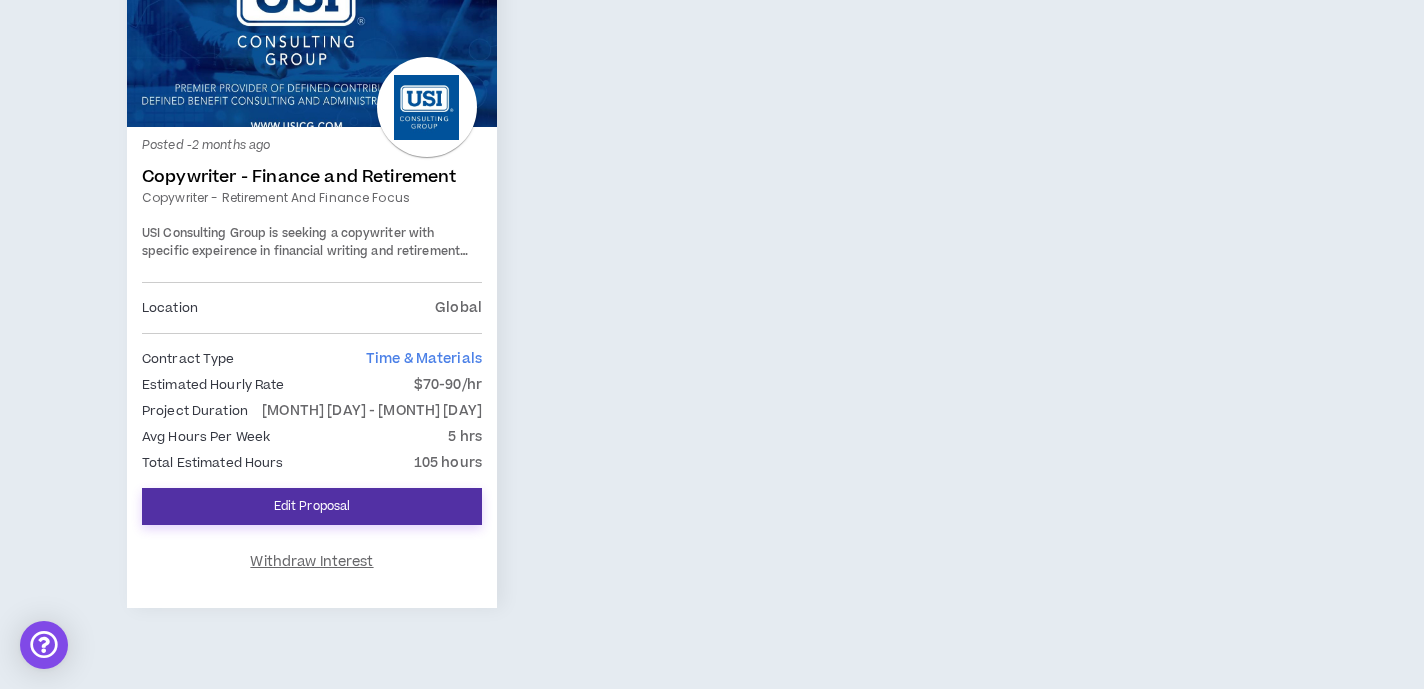 click on "Edit Proposal" at bounding box center (312, 506) 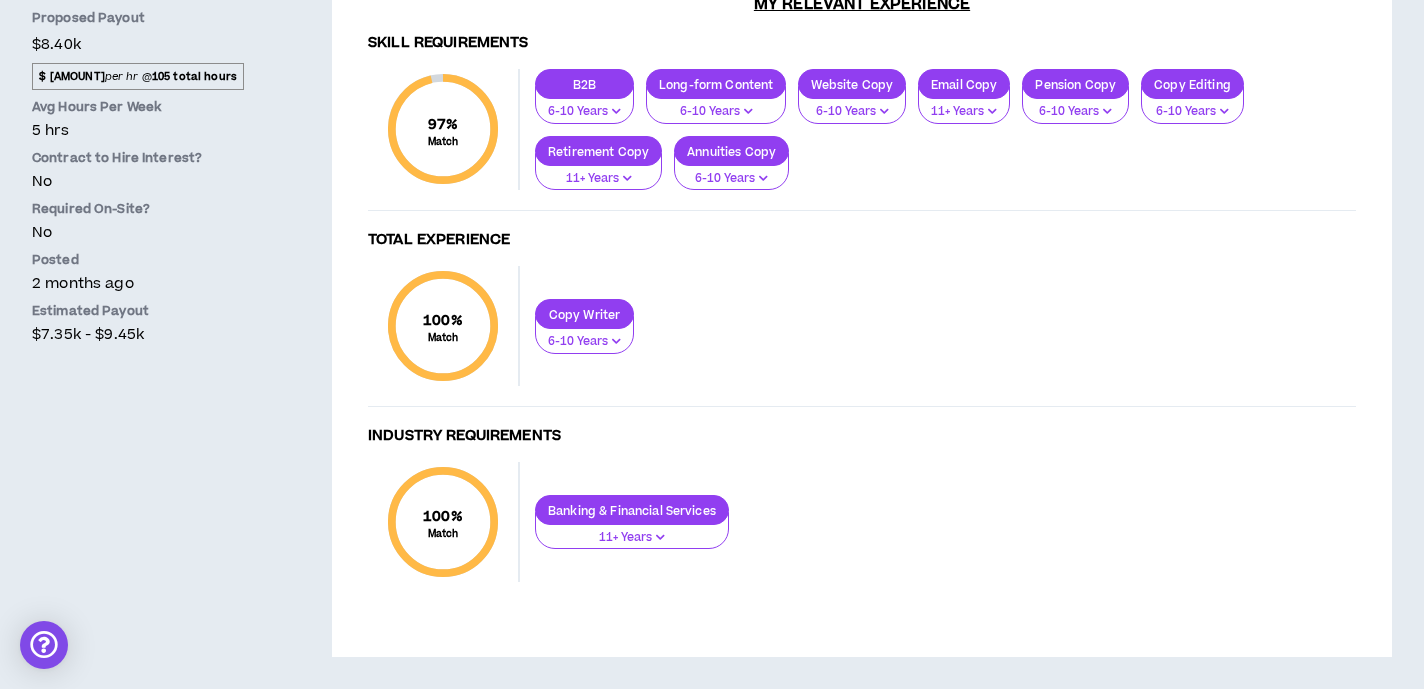 scroll, scrollTop: 0, scrollLeft: 0, axis: both 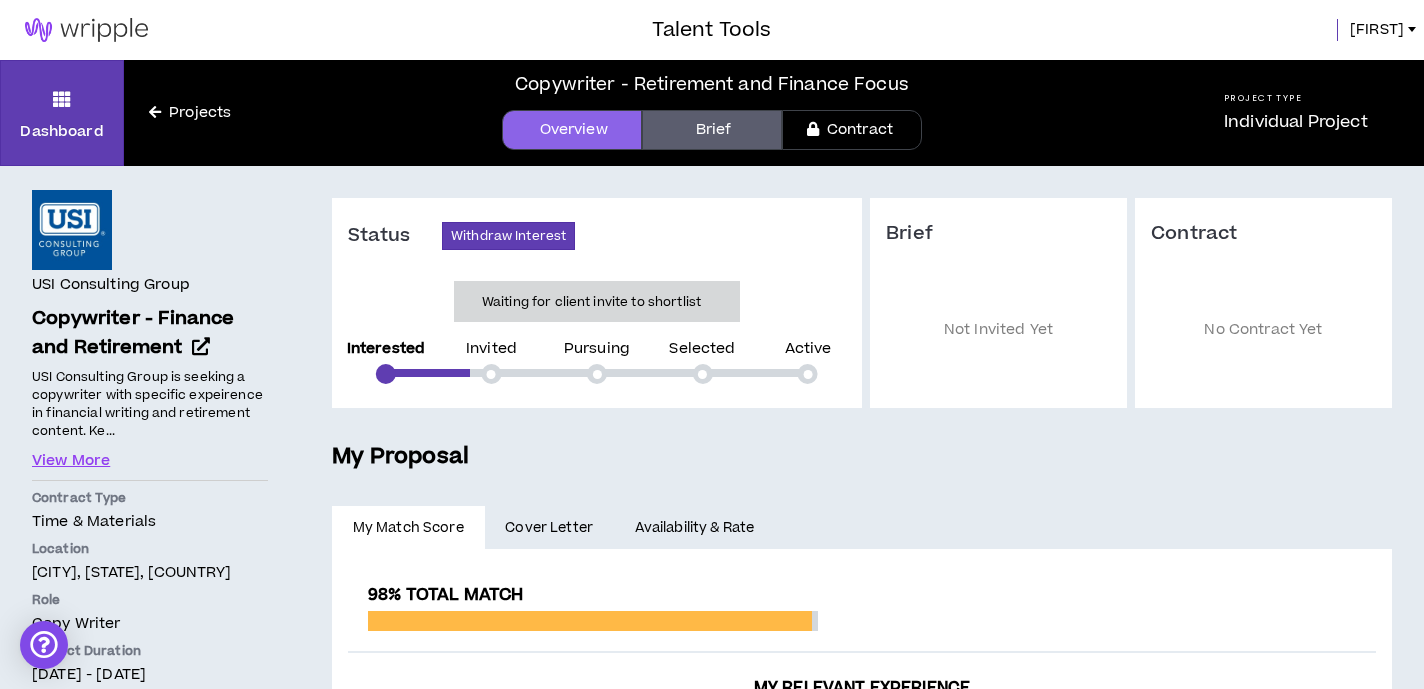 click on "Brief" at bounding box center [712, 130] 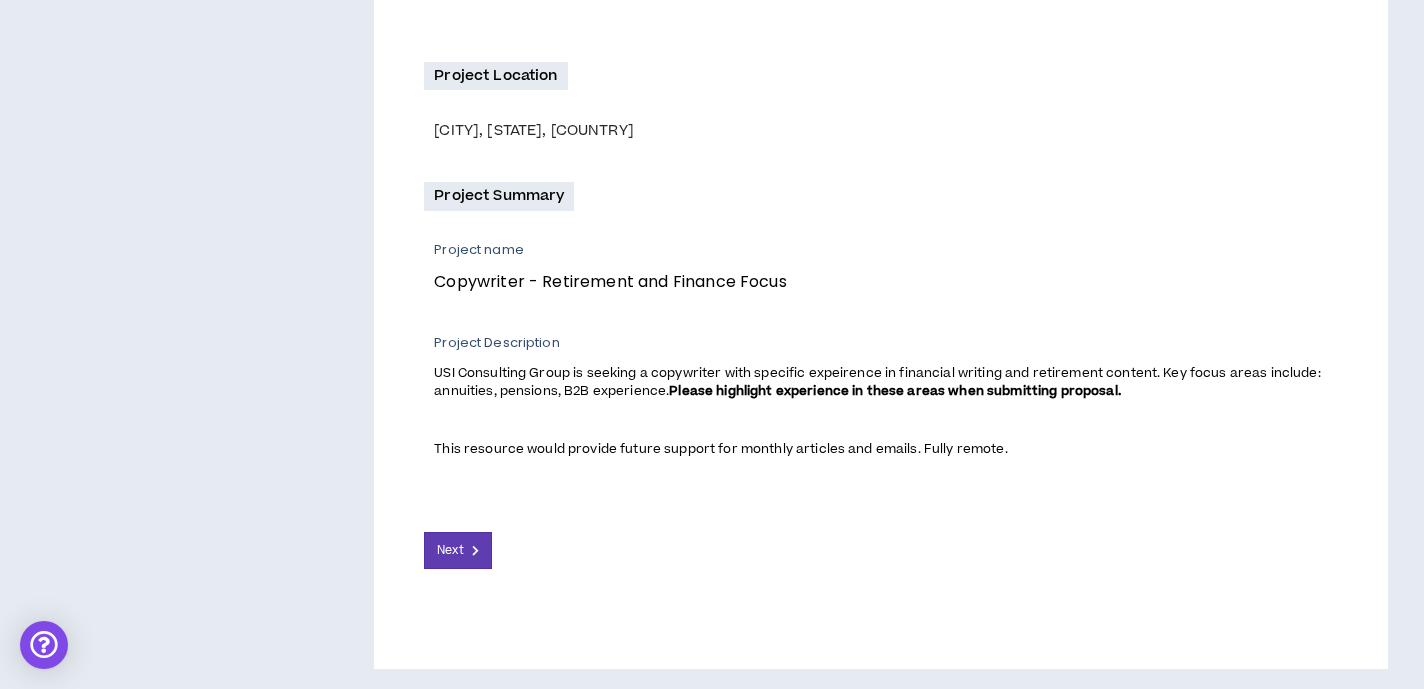 scroll, scrollTop: 0, scrollLeft: 0, axis: both 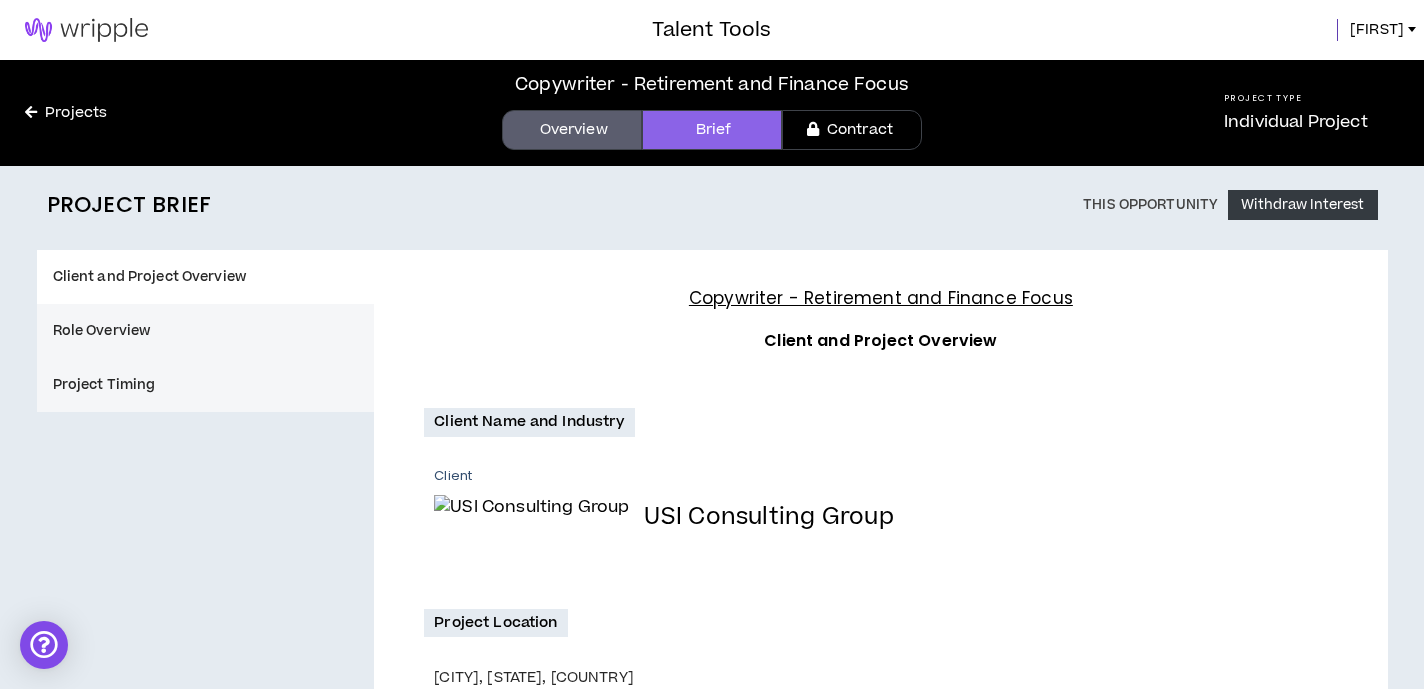 click on "Contract" at bounding box center [852, 130] 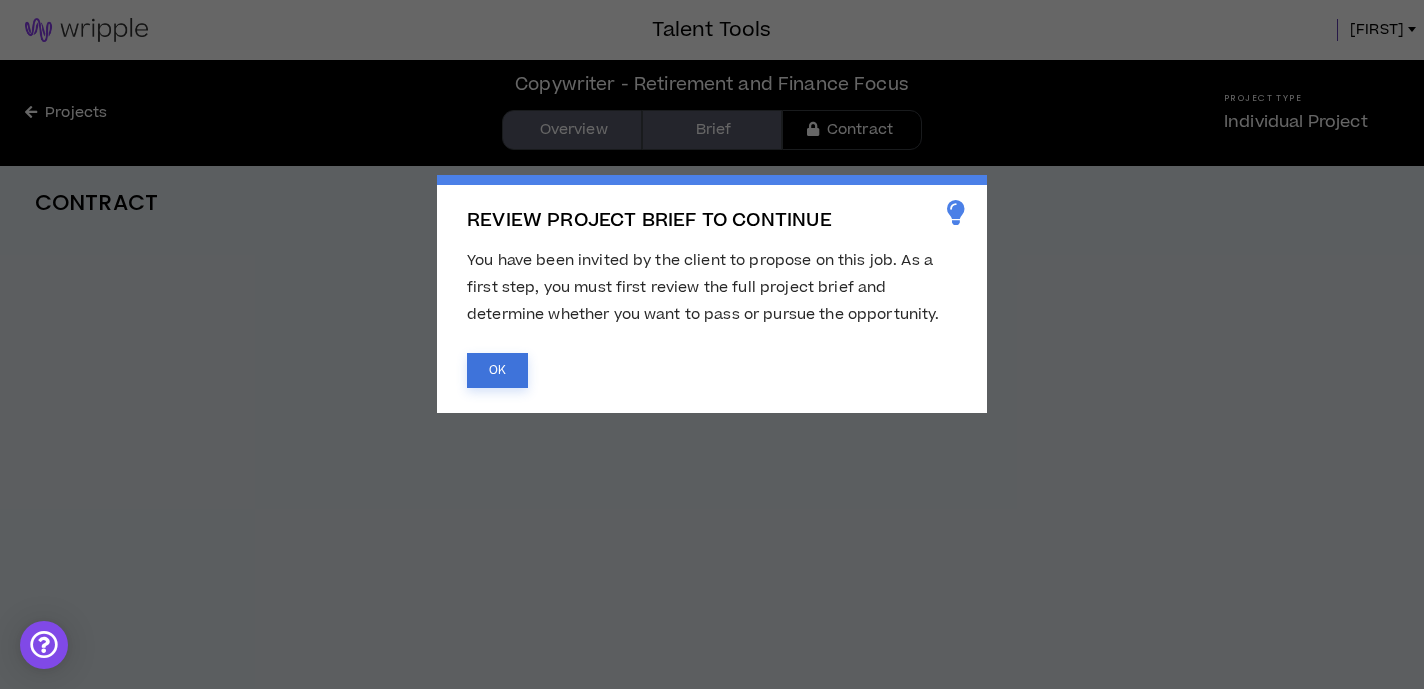 click on "OK" at bounding box center [497, 370] 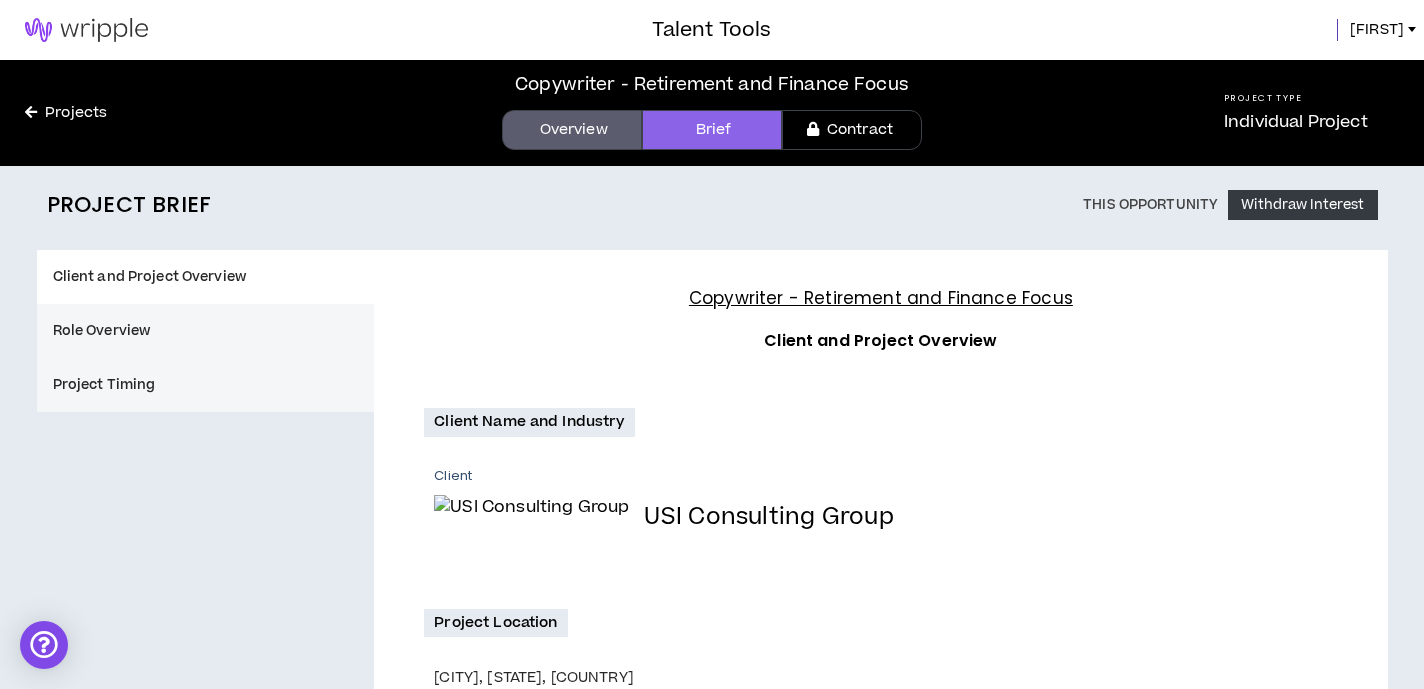 click on "Overview" at bounding box center [572, 130] 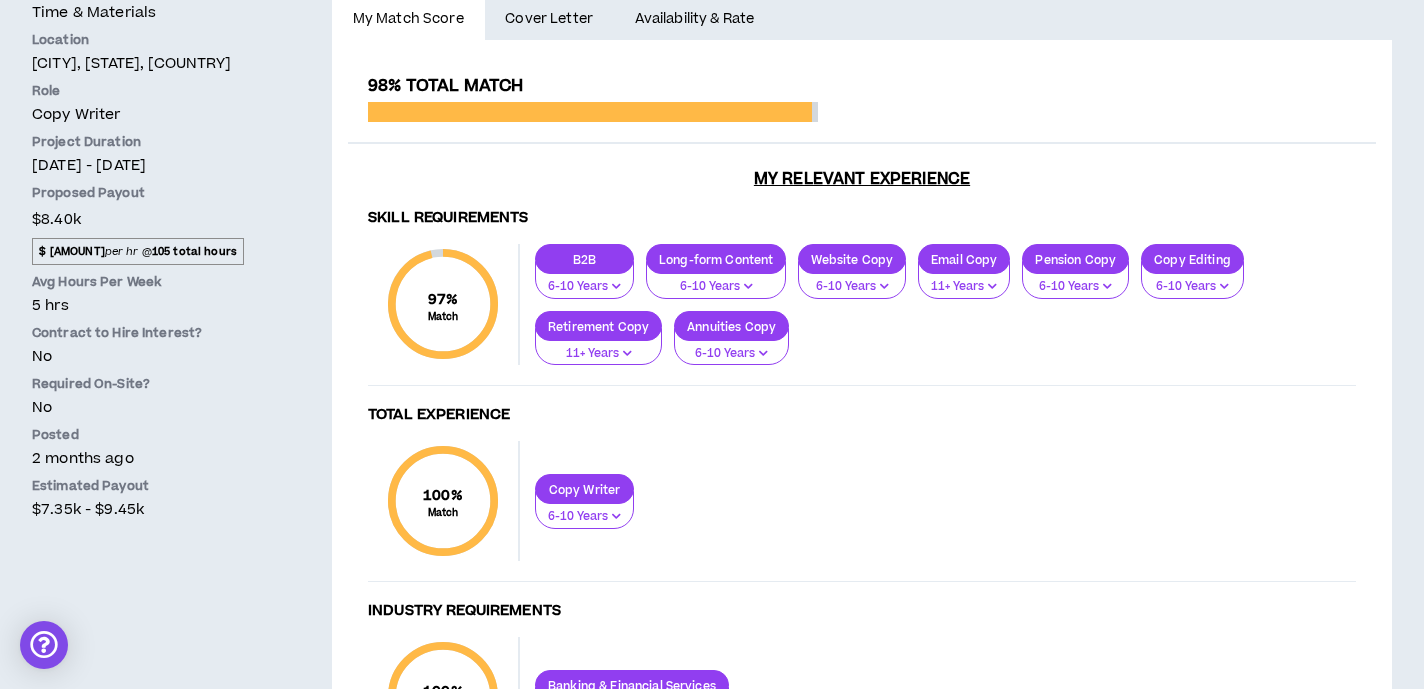 scroll, scrollTop: 0, scrollLeft: 0, axis: both 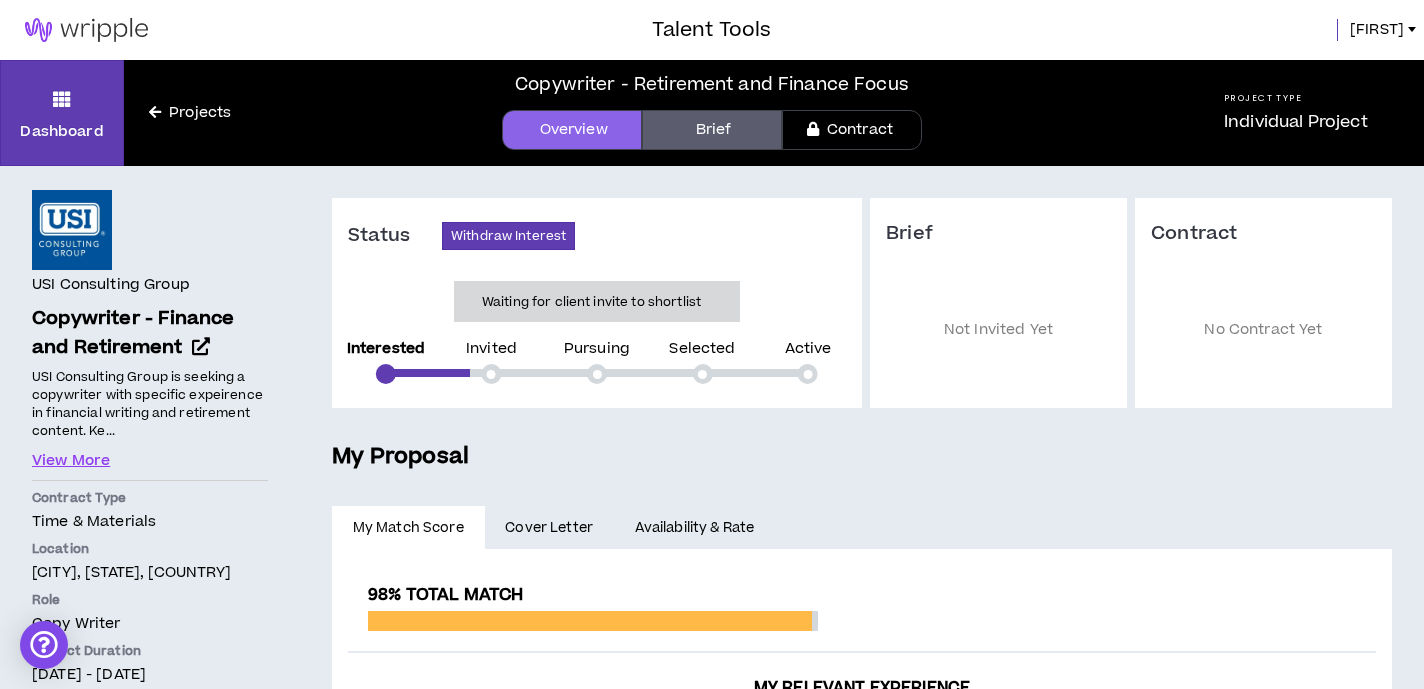 click at bounding box center [86, 30] 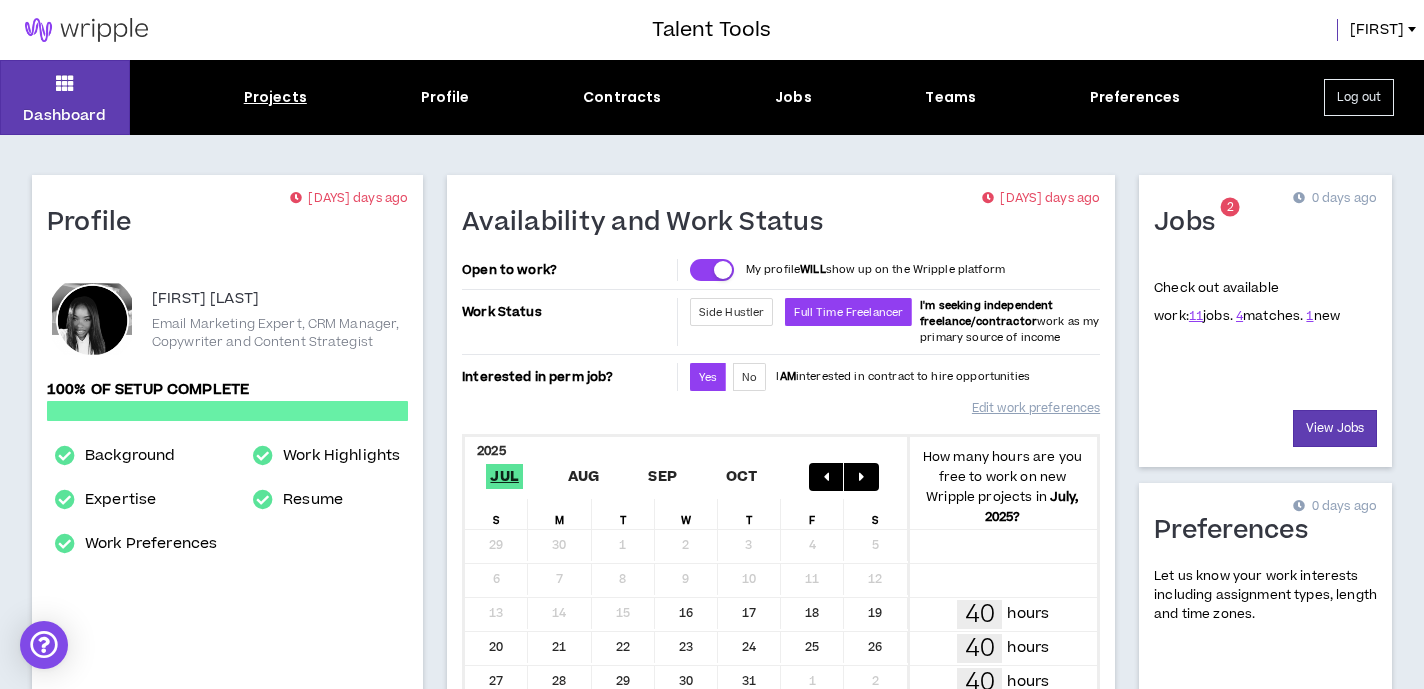 click on "Projects" at bounding box center [275, 97] 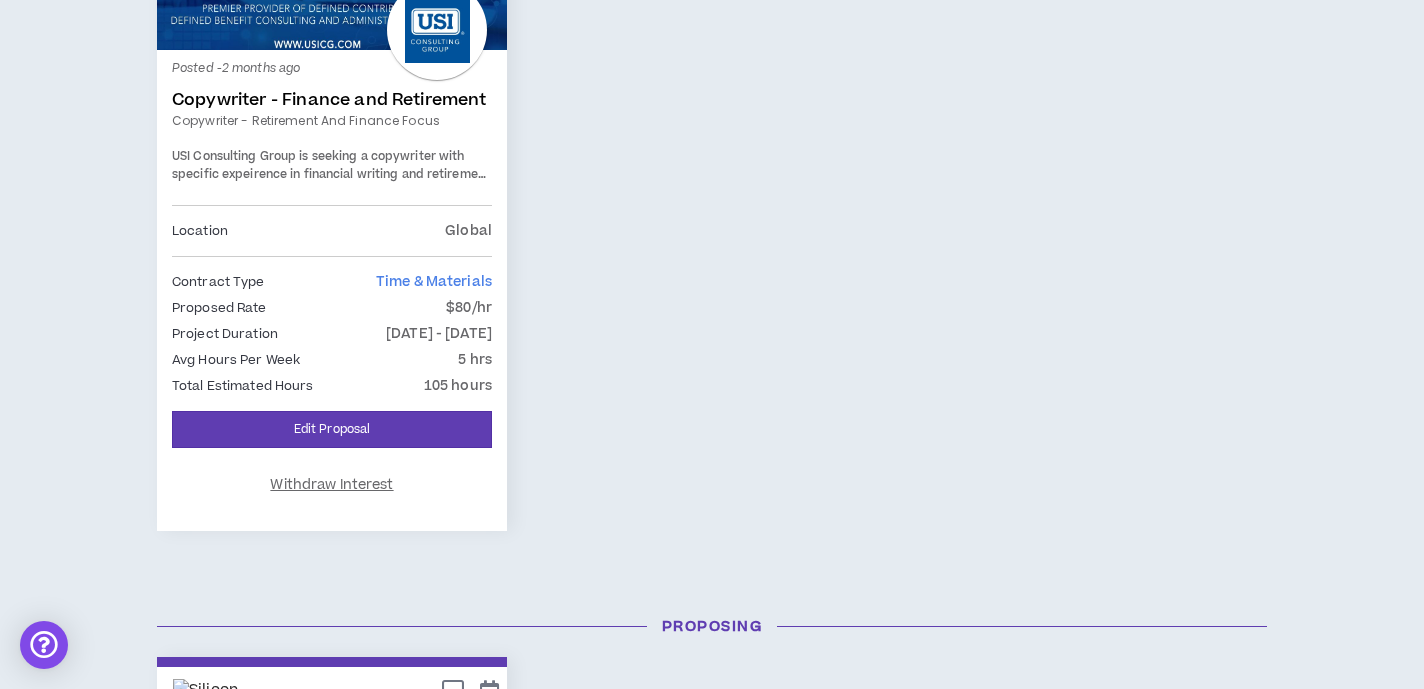 scroll, scrollTop: 0, scrollLeft: 0, axis: both 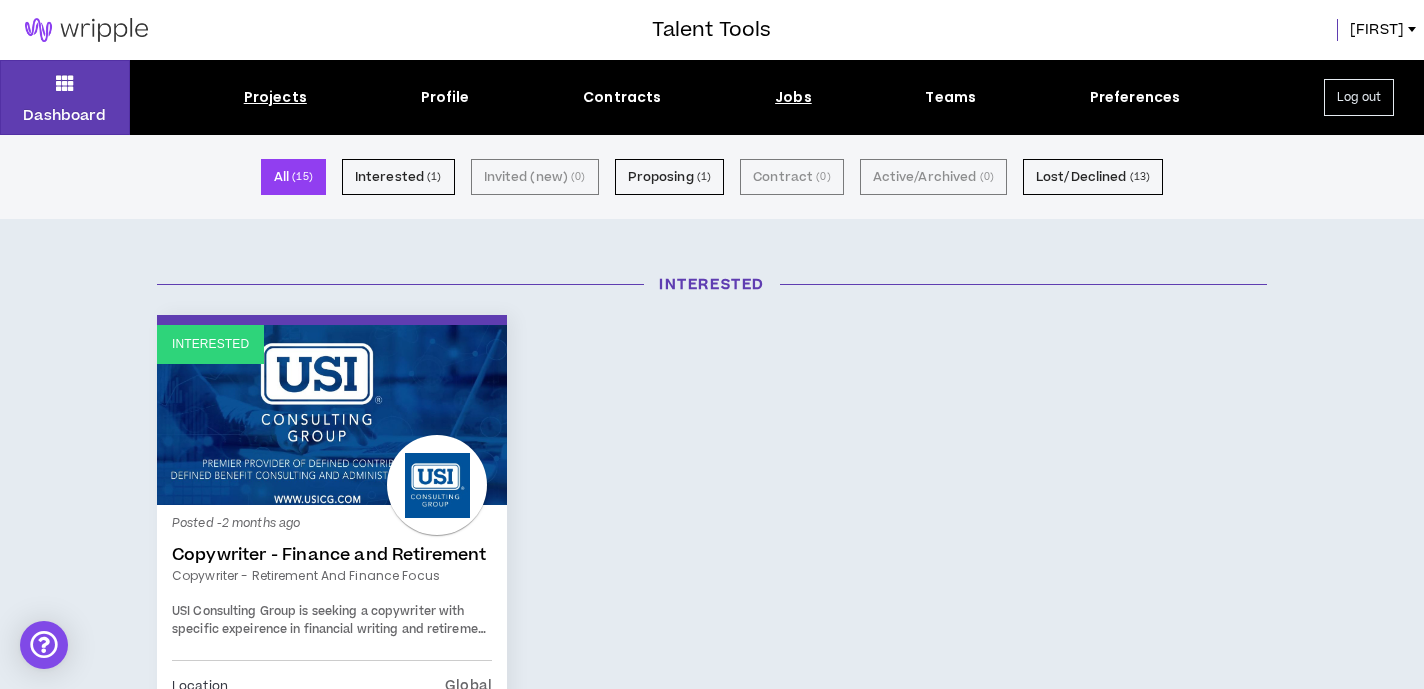 click on "Jobs" at bounding box center (793, 97) 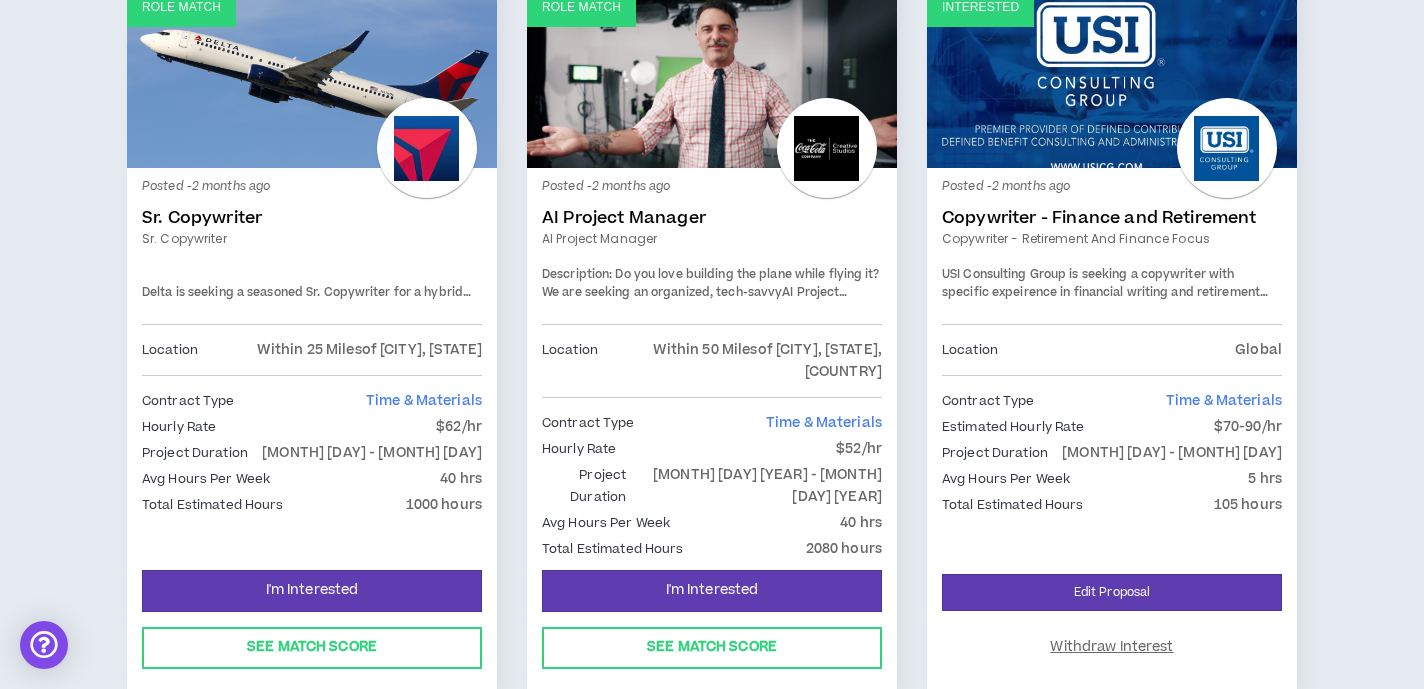 scroll, scrollTop: 1925, scrollLeft: 0, axis: vertical 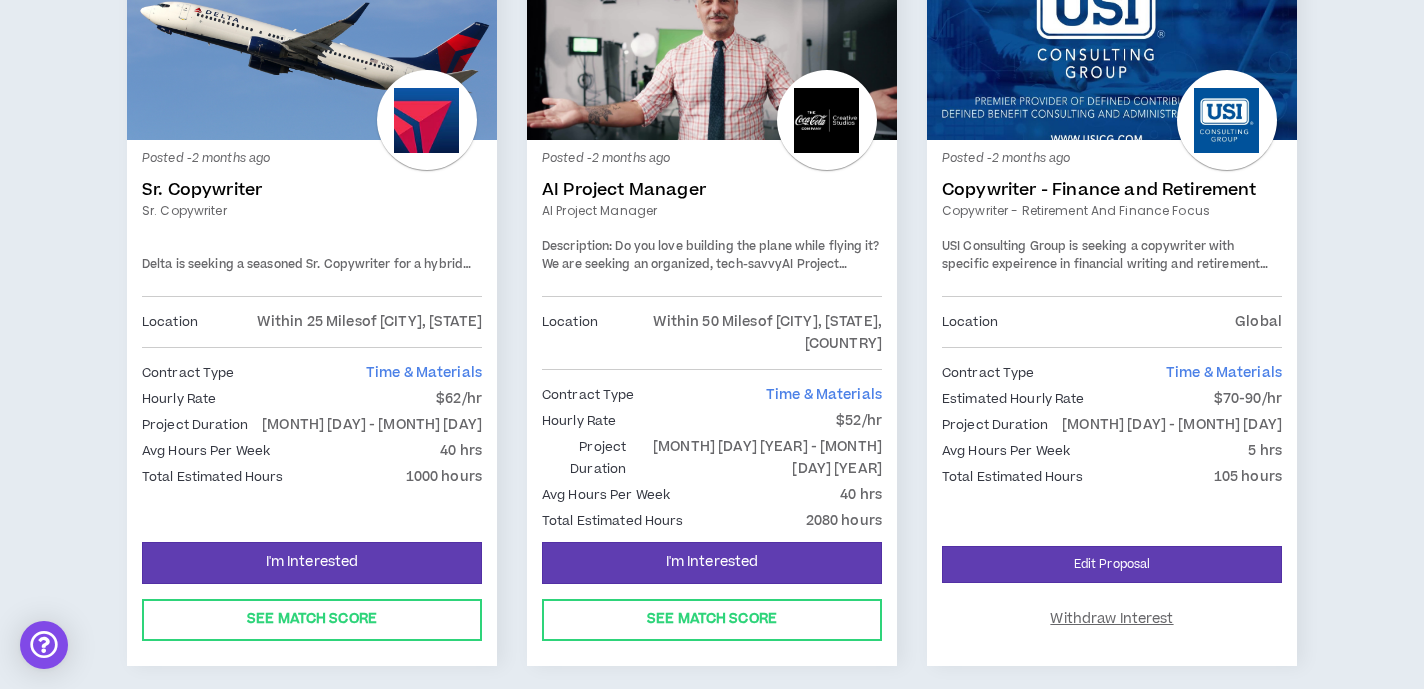 click on "Time & Materials" at bounding box center (424, 373) 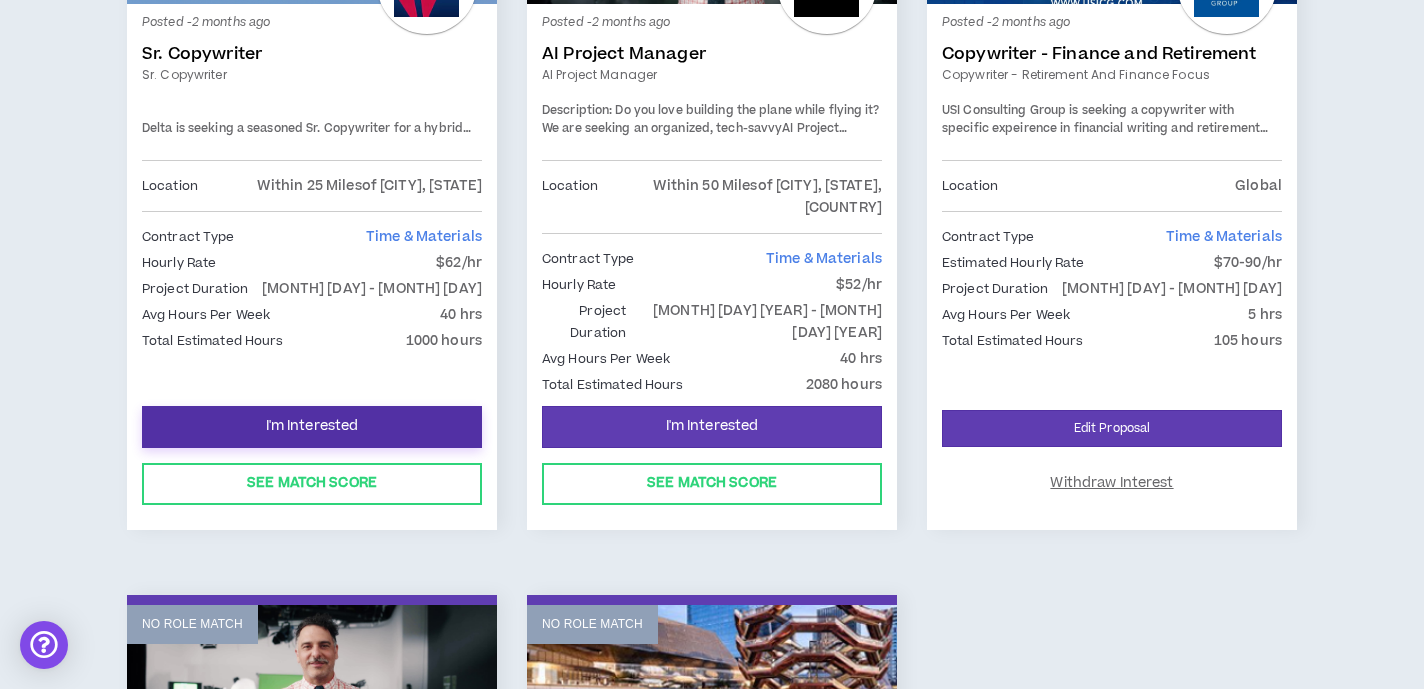 click on "I'm Interested" at bounding box center [312, 426] 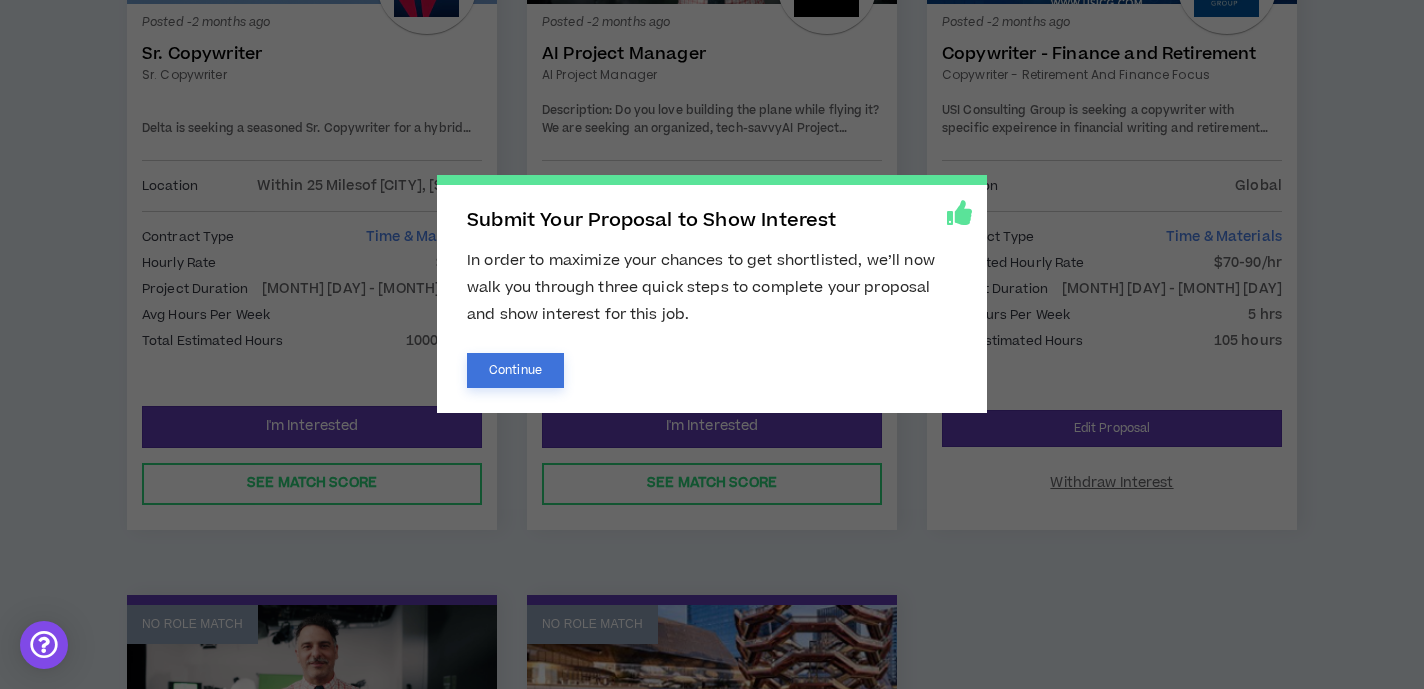 click on "Continue" at bounding box center (515, 370) 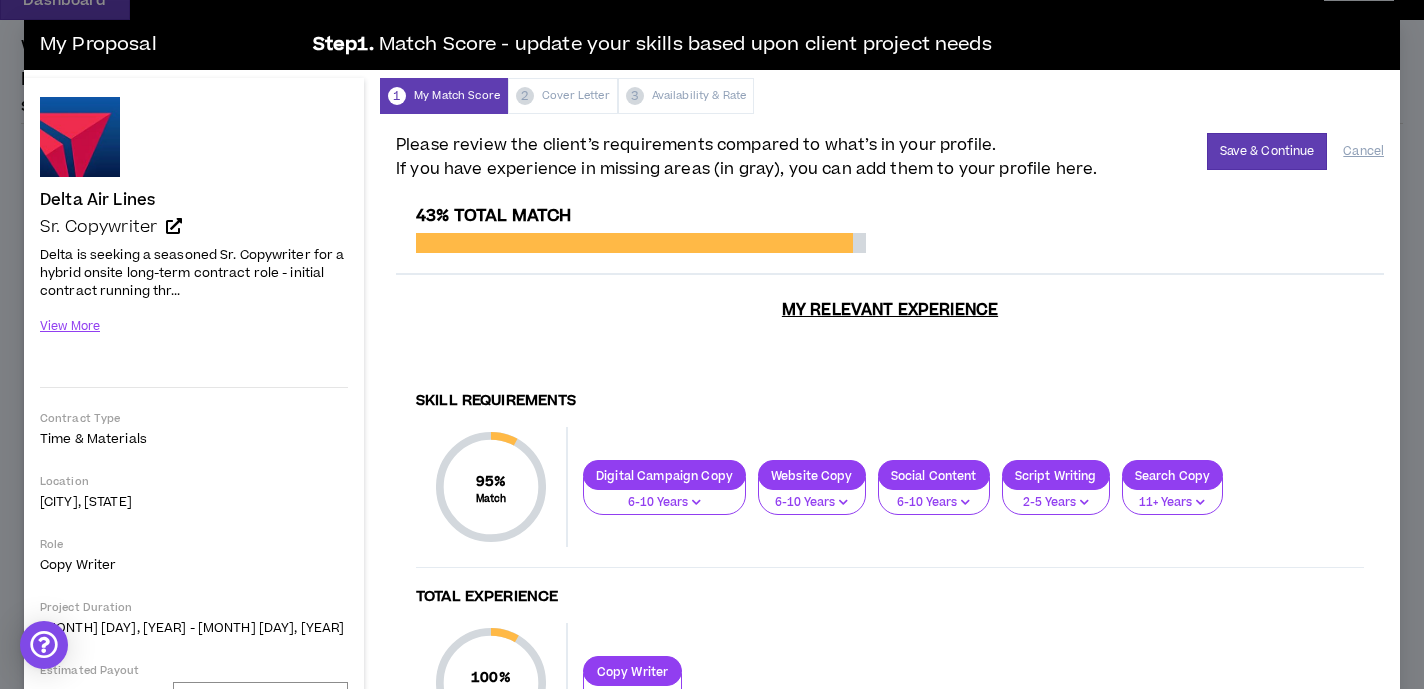 scroll, scrollTop: 0, scrollLeft: 0, axis: both 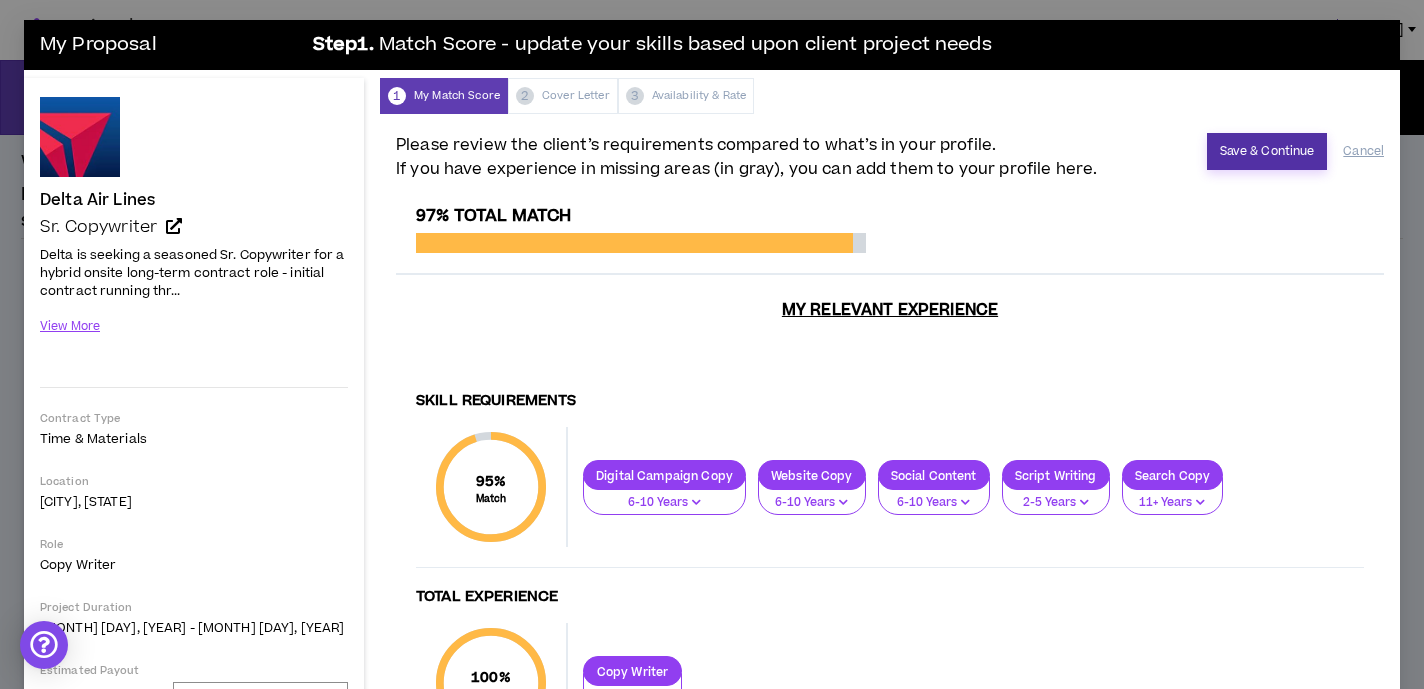 click on "Save & Continue" at bounding box center [1267, 151] 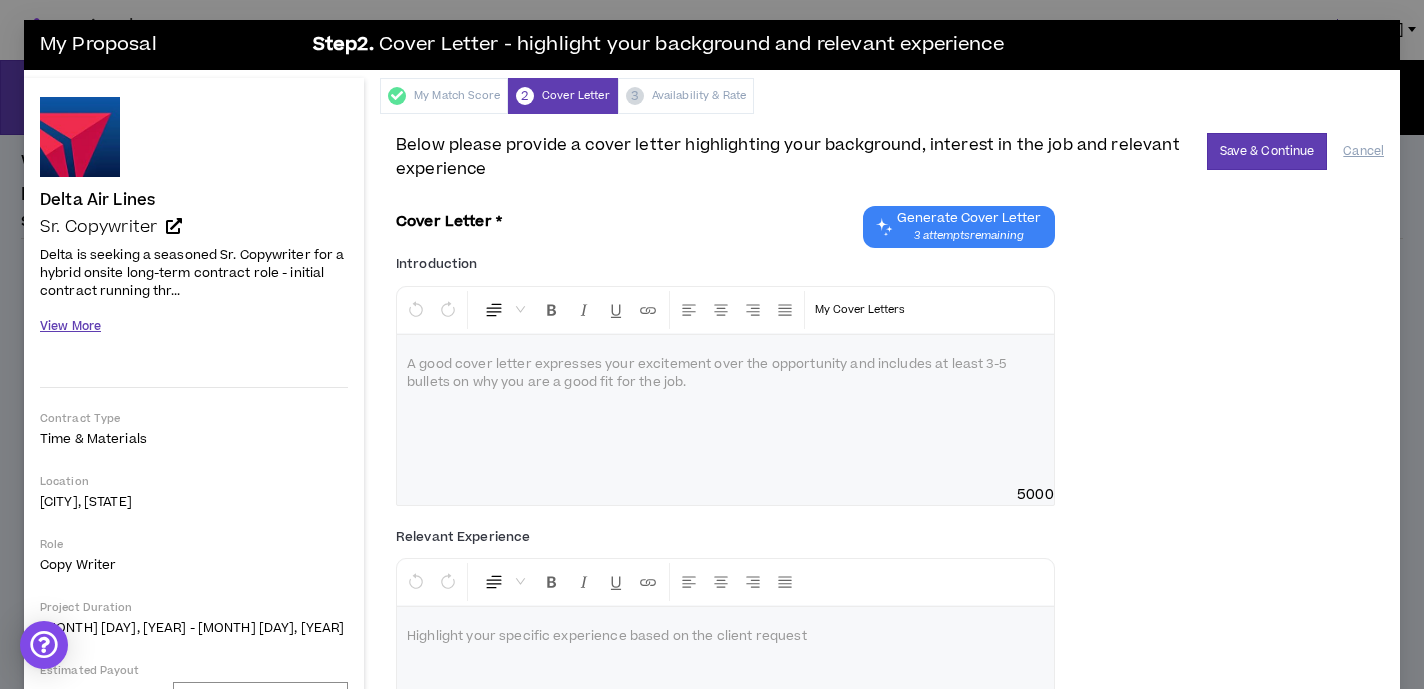 click on "View More" at bounding box center (70, 326) 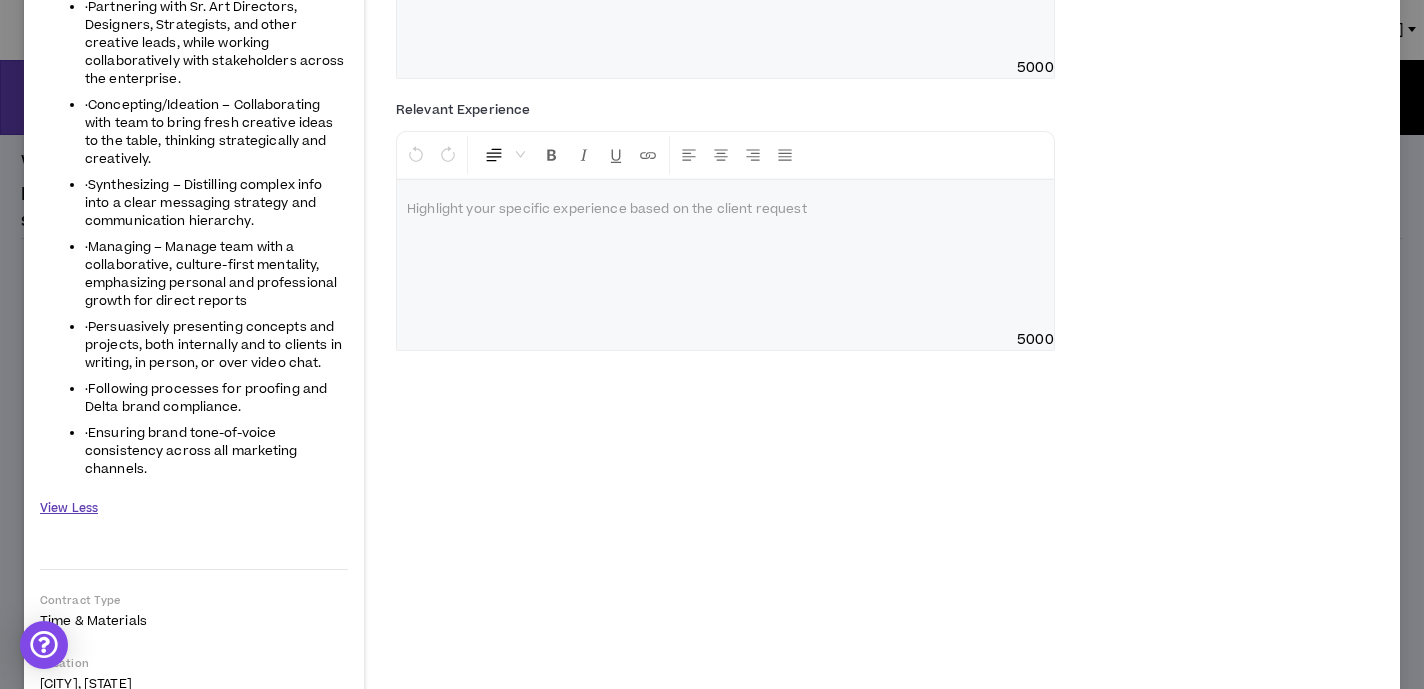 scroll, scrollTop: 442, scrollLeft: 0, axis: vertical 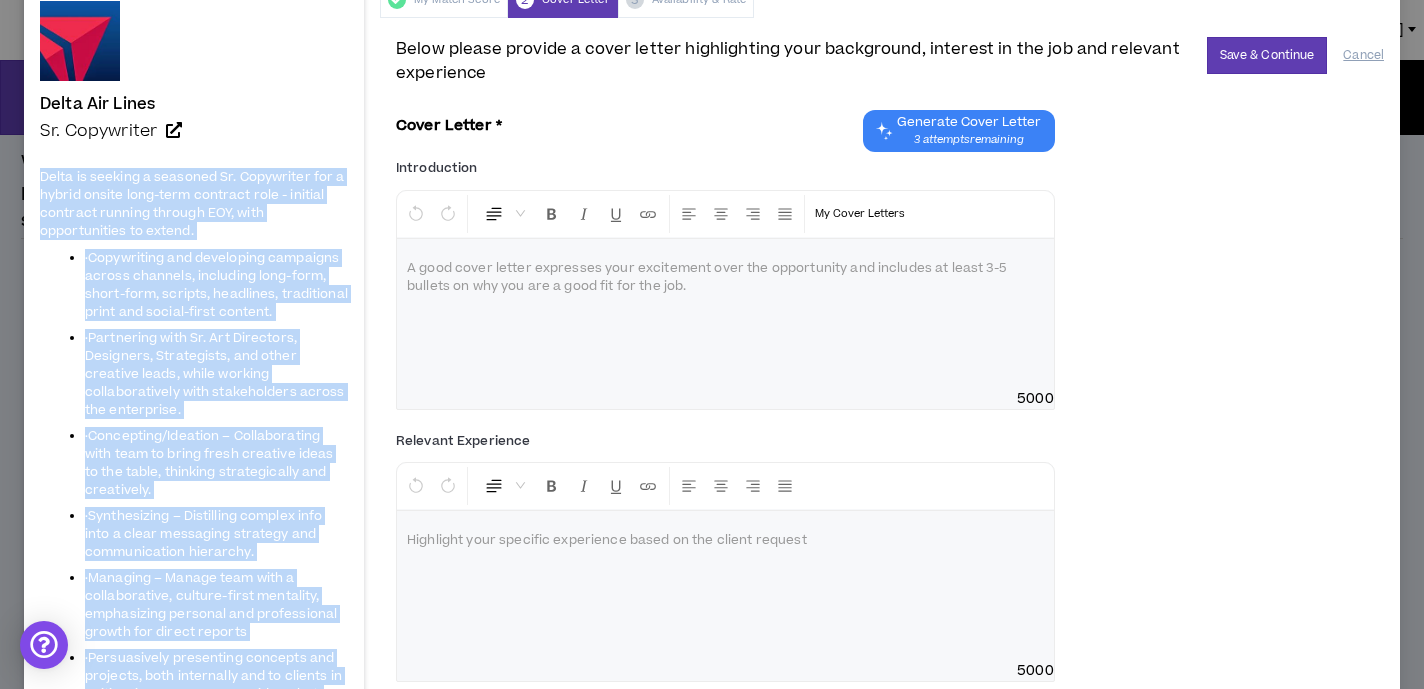 drag, startPoint x: 168, startPoint y: 455, endPoint x: 35, endPoint y: 176, distance: 309.07928 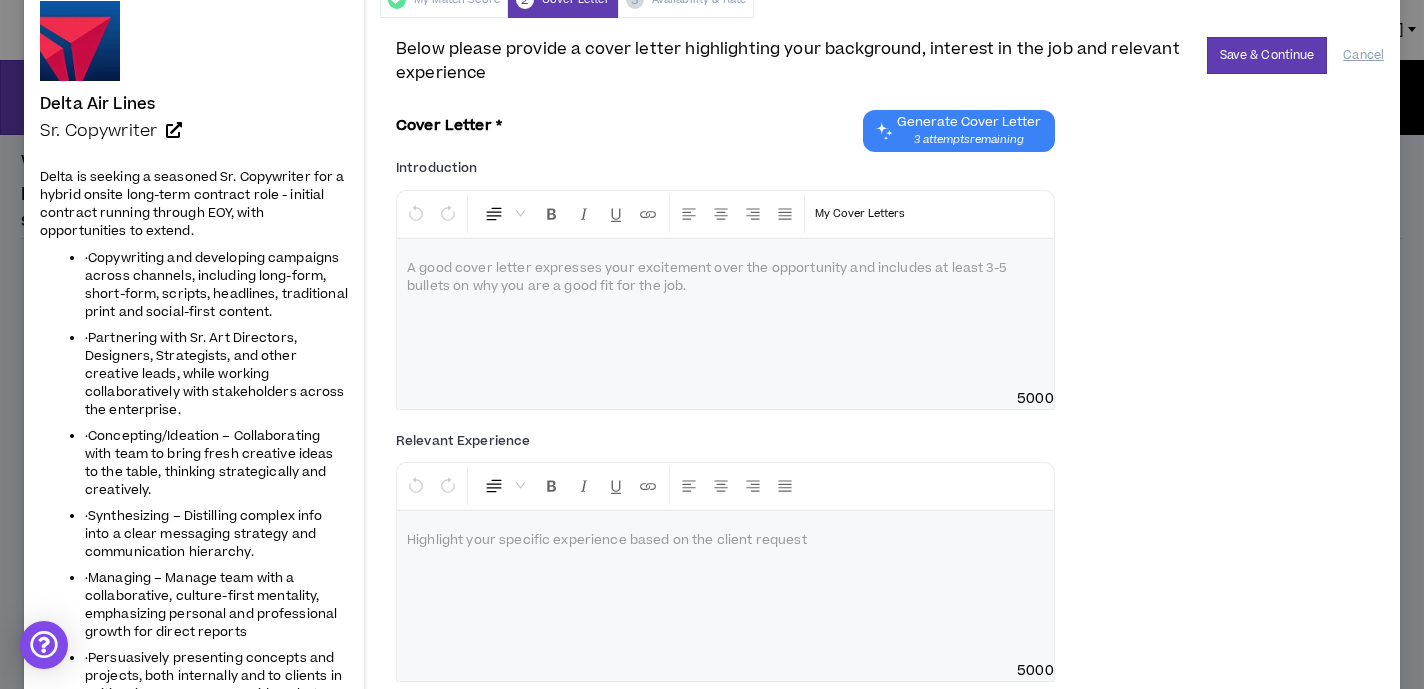 click at bounding box center [725, 314] 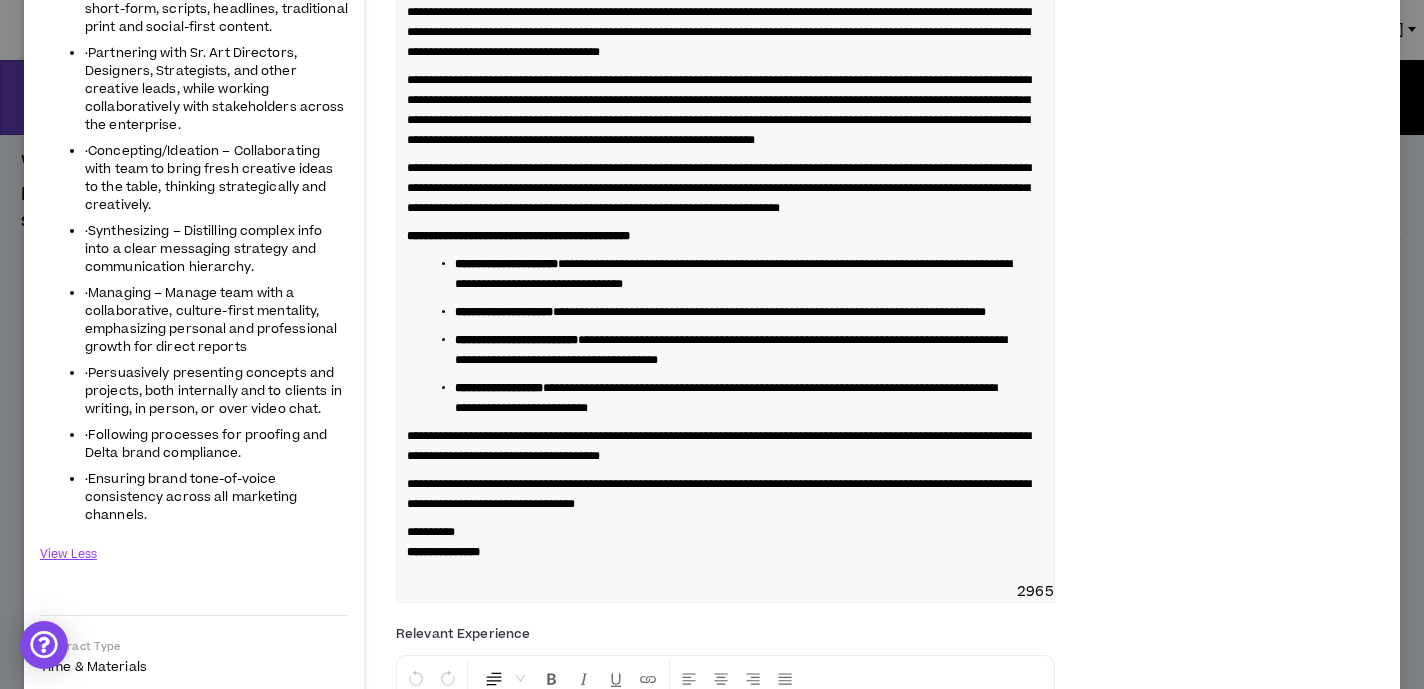 scroll, scrollTop: 384, scrollLeft: 0, axis: vertical 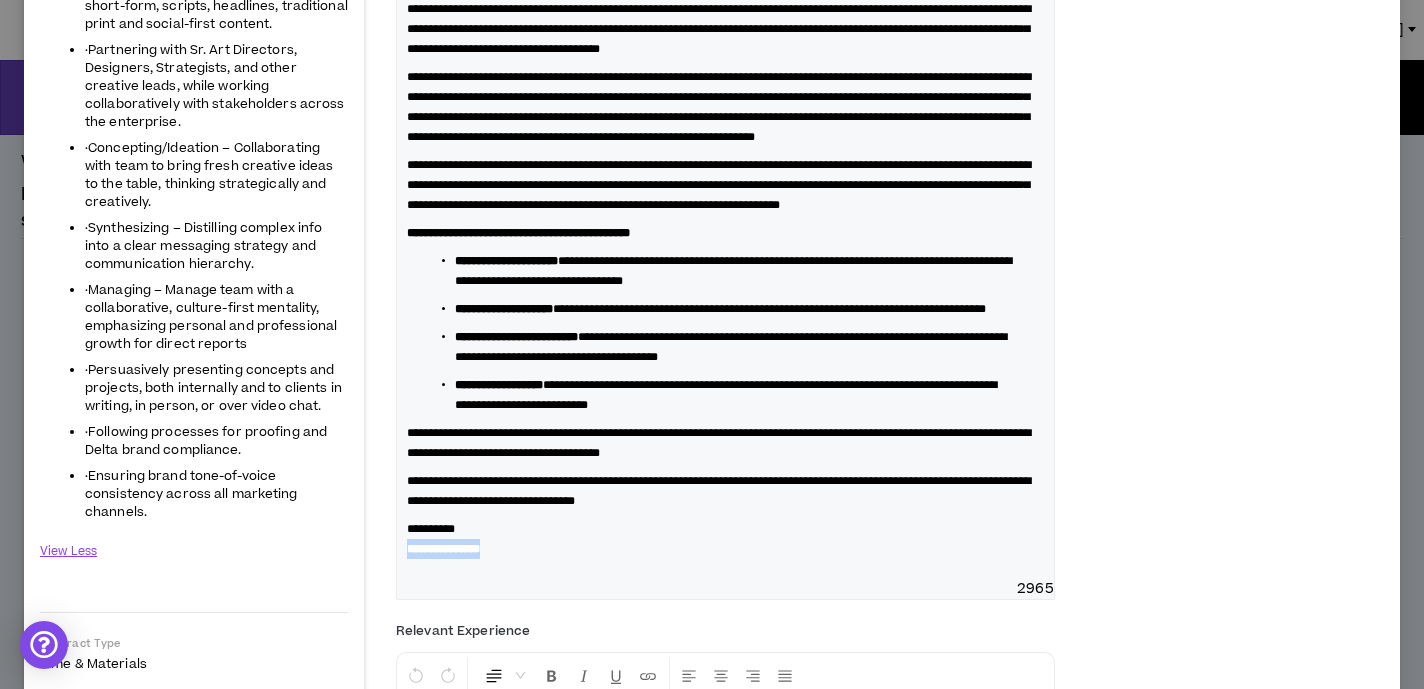 drag, startPoint x: 525, startPoint y: 608, endPoint x: 399, endPoint y: 606, distance: 126.01587 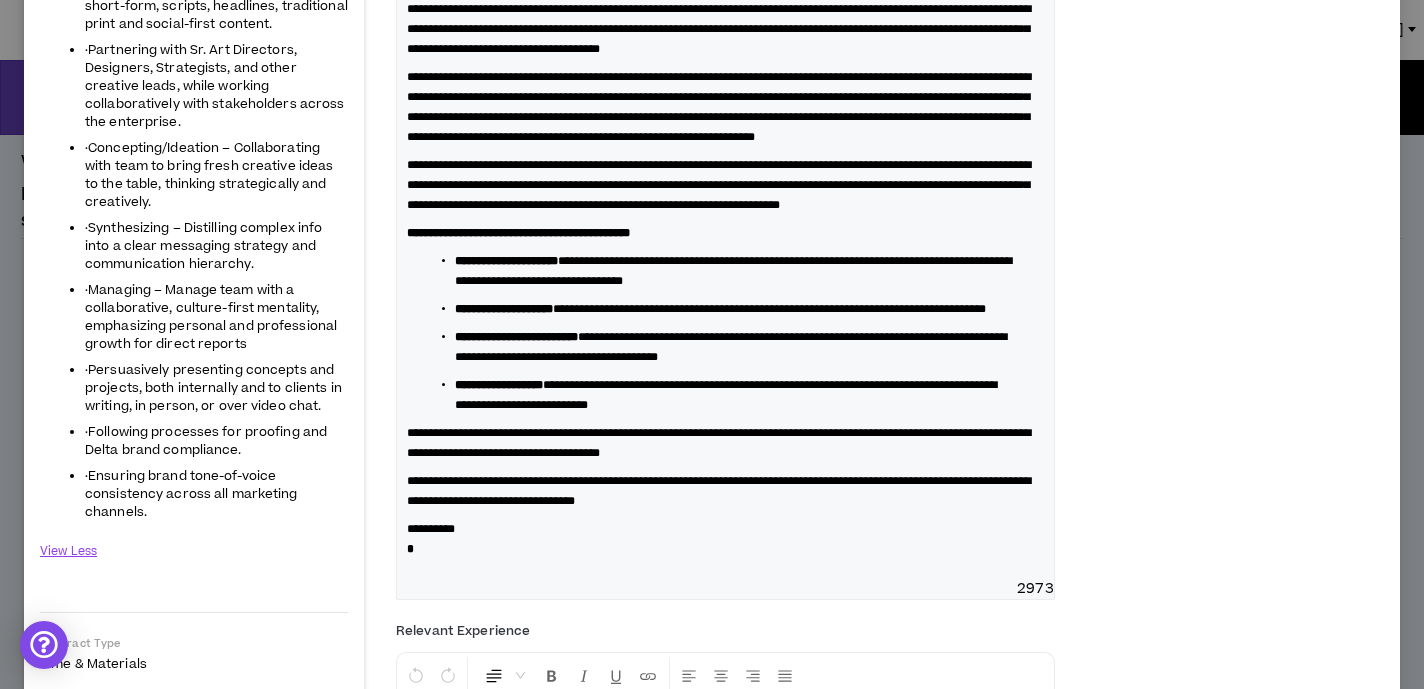 type 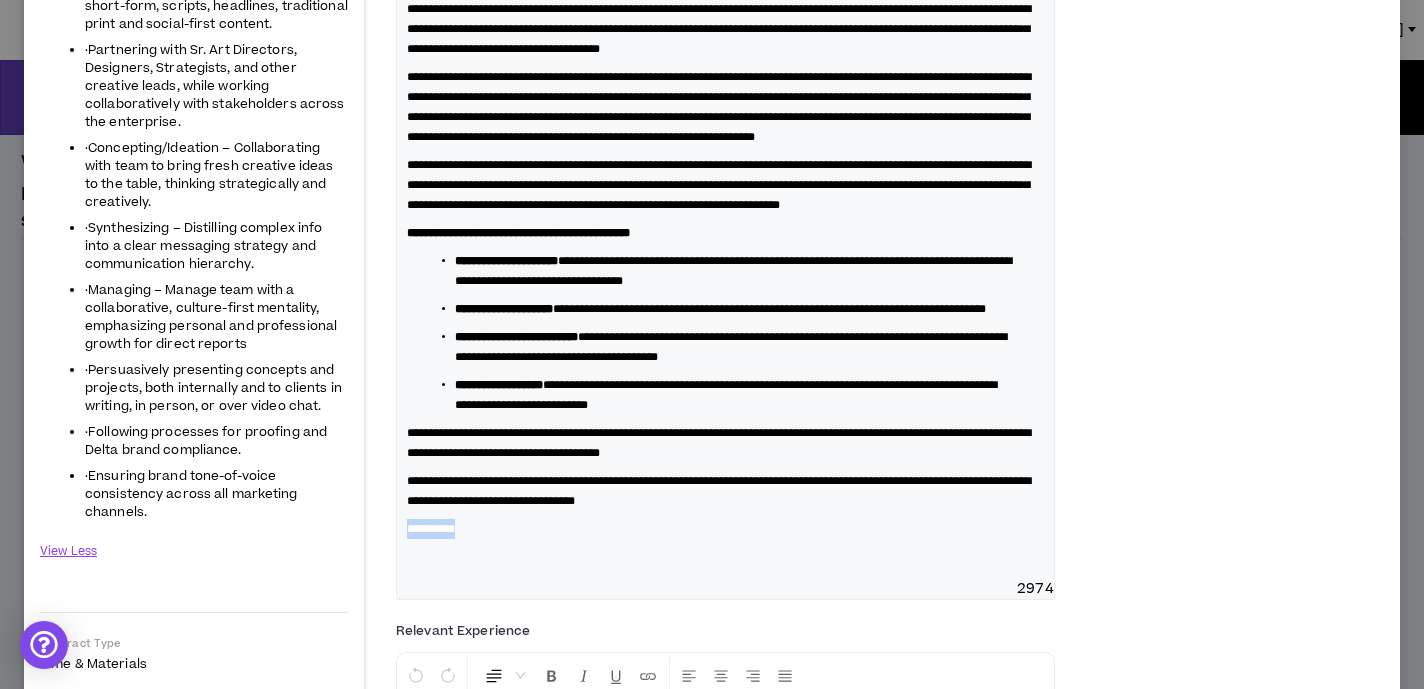 drag, startPoint x: 476, startPoint y: 598, endPoint x: 337, endPoint y: 590, distance: 139.23003 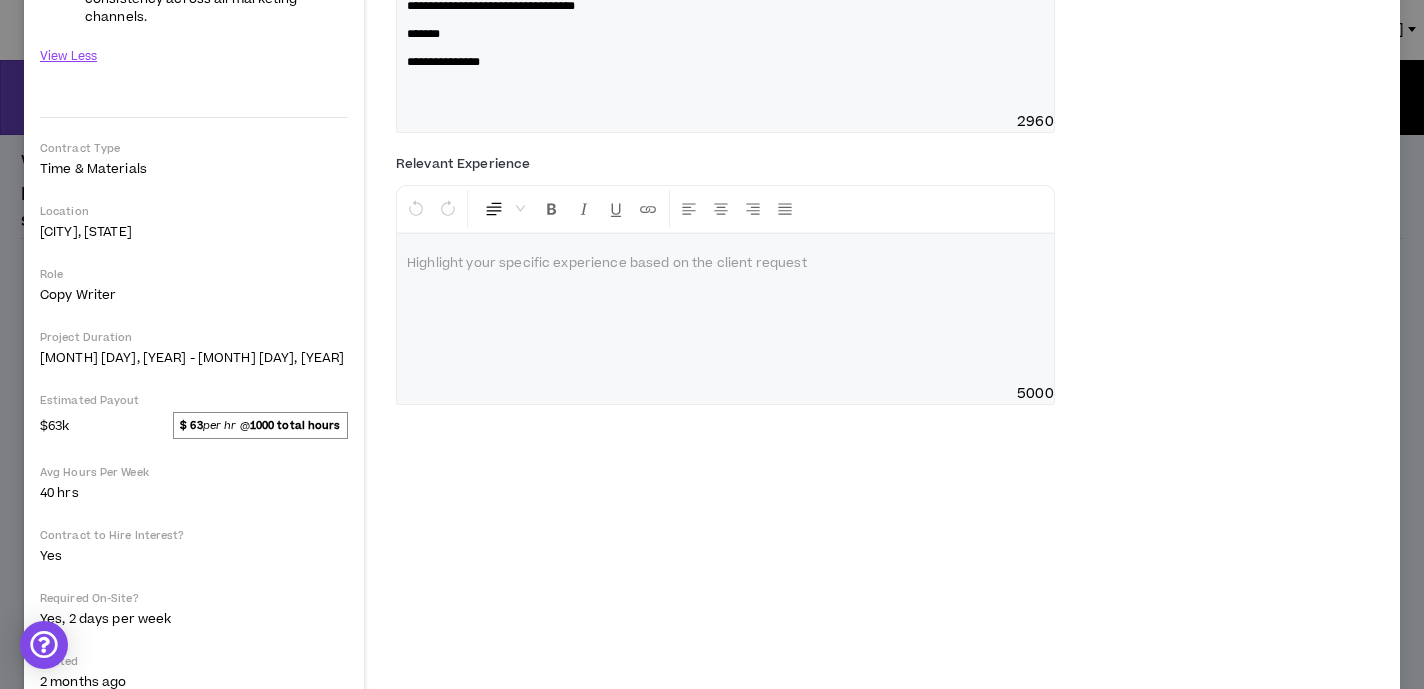 scroll, scrollTop: 880, scrollLeft: 0, axis: vertical 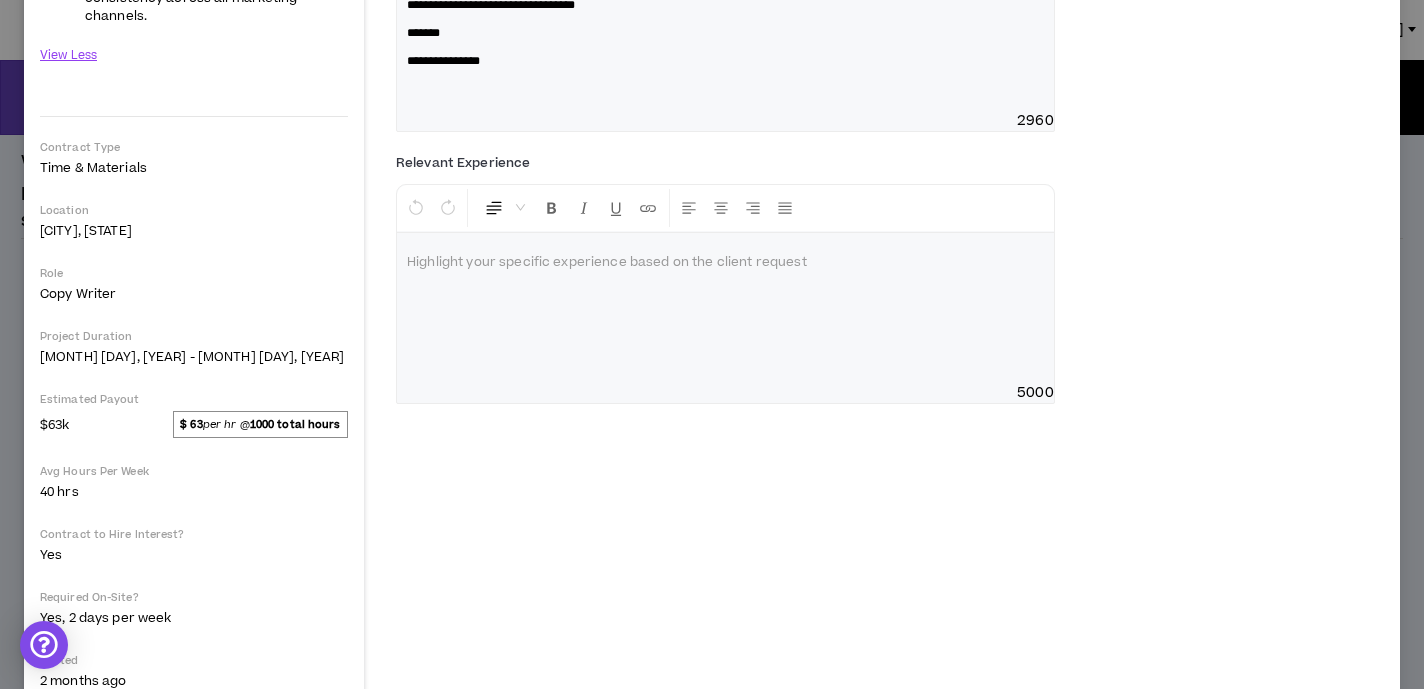 click at bounding box center (725, 308) 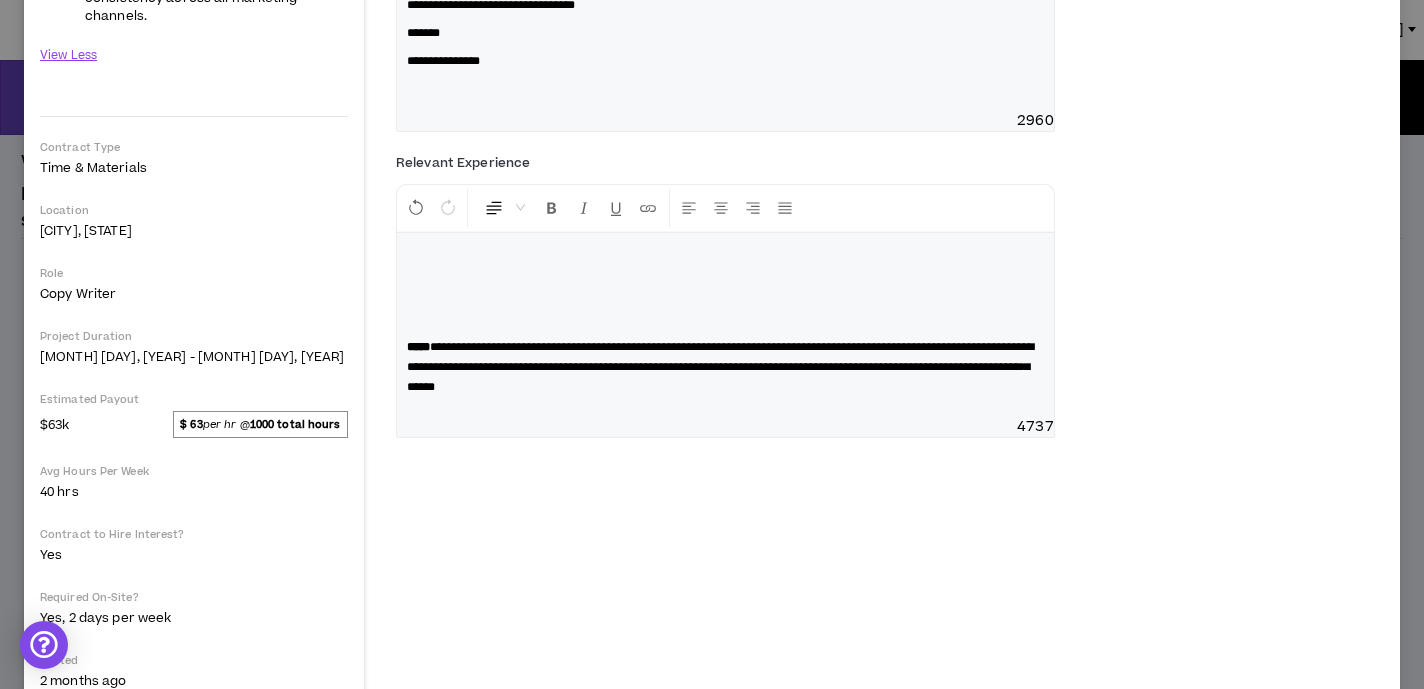 click at bounding box center (725, 263) 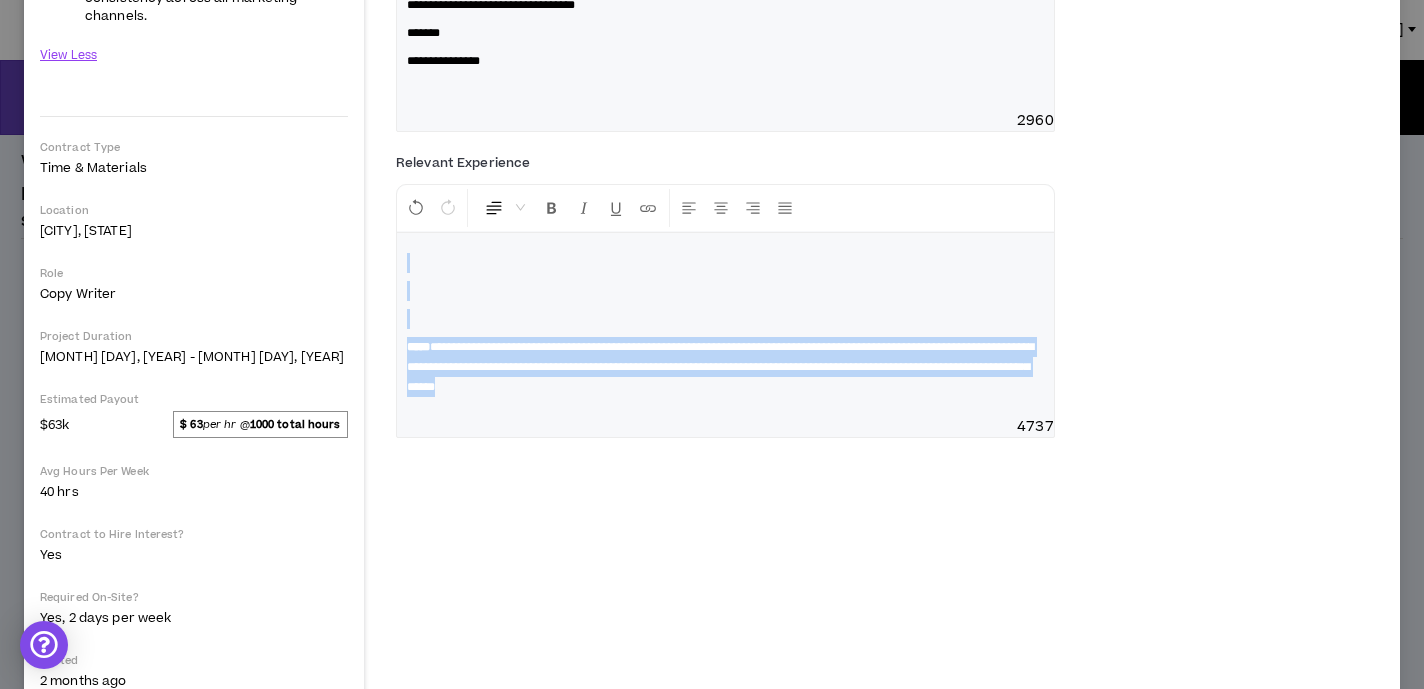 drag, startPoint x: 967, startPoint y: 454, endPoint x: 400, endPoint y: 302, distance: 587.02045 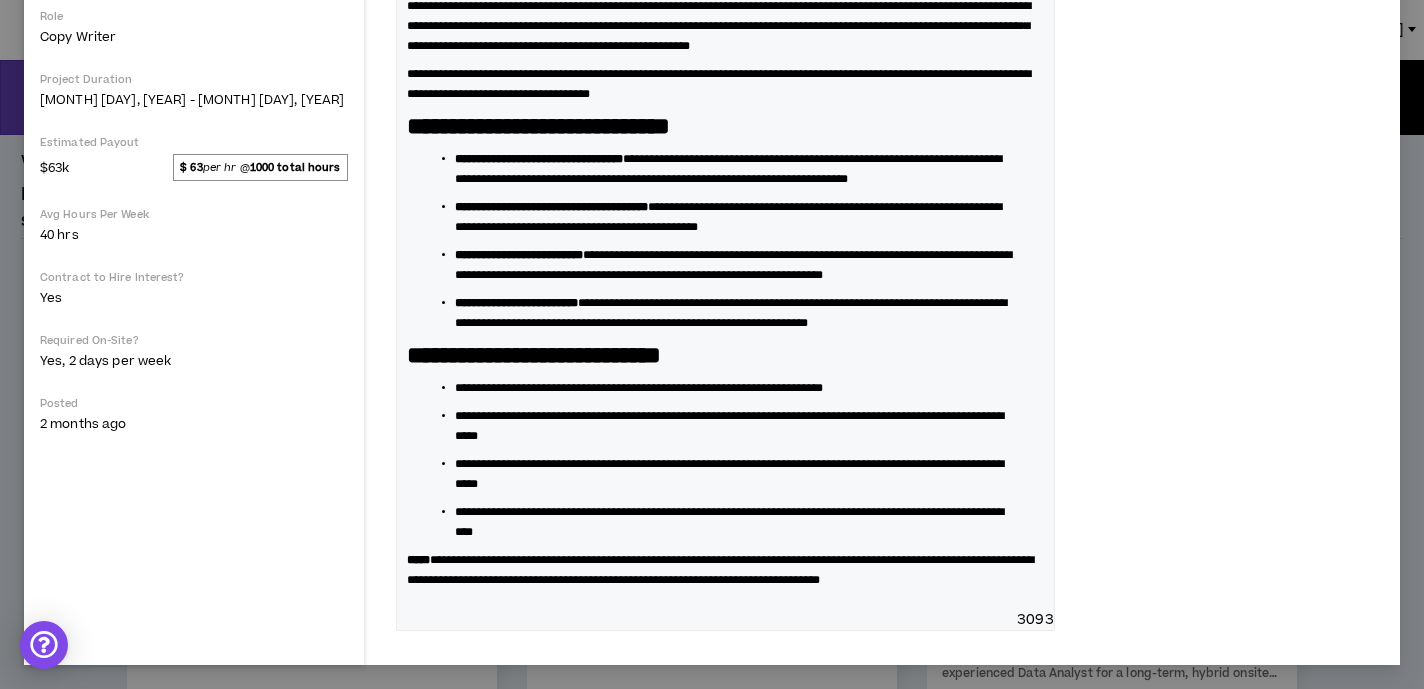scroll, scrollTop: 1297, scrollLeft: 0, axis: vertical 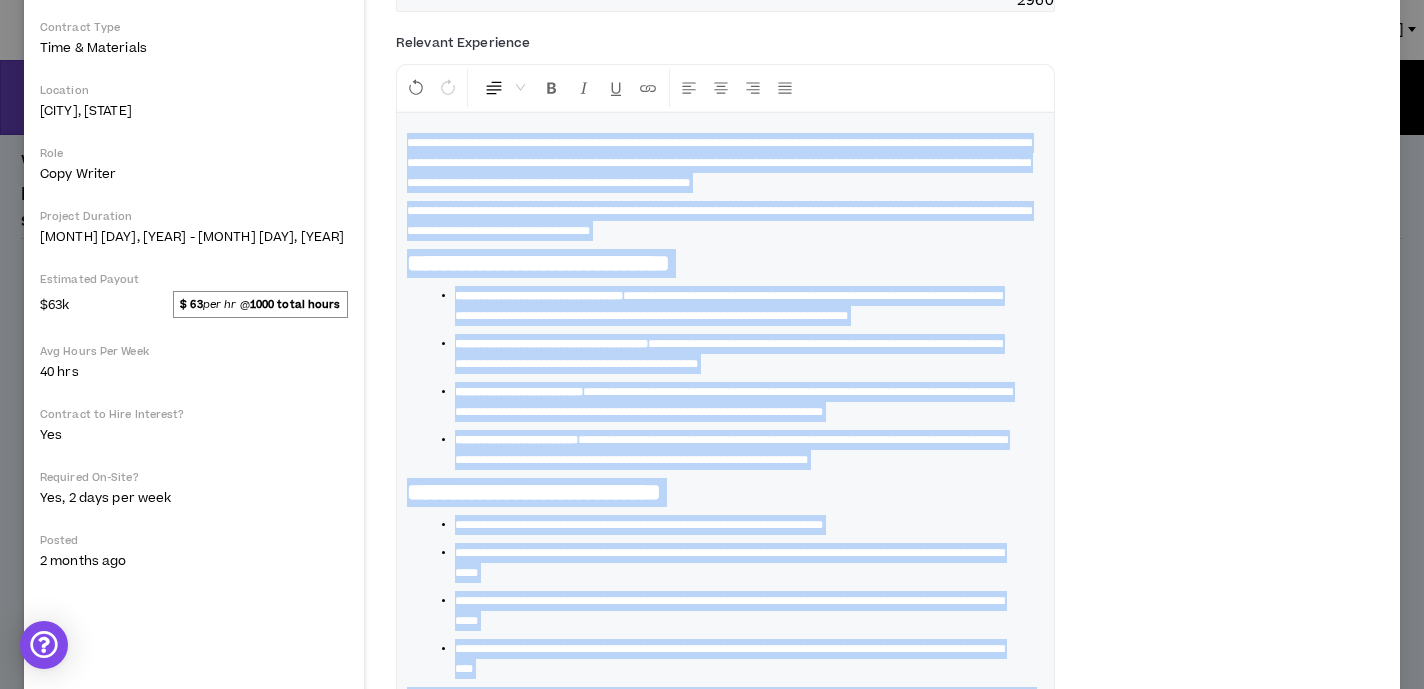 drag, startPoint x: 615, startPoint y: 593, endPoint x: 383, endPoint y: 6, distance: 631.18384 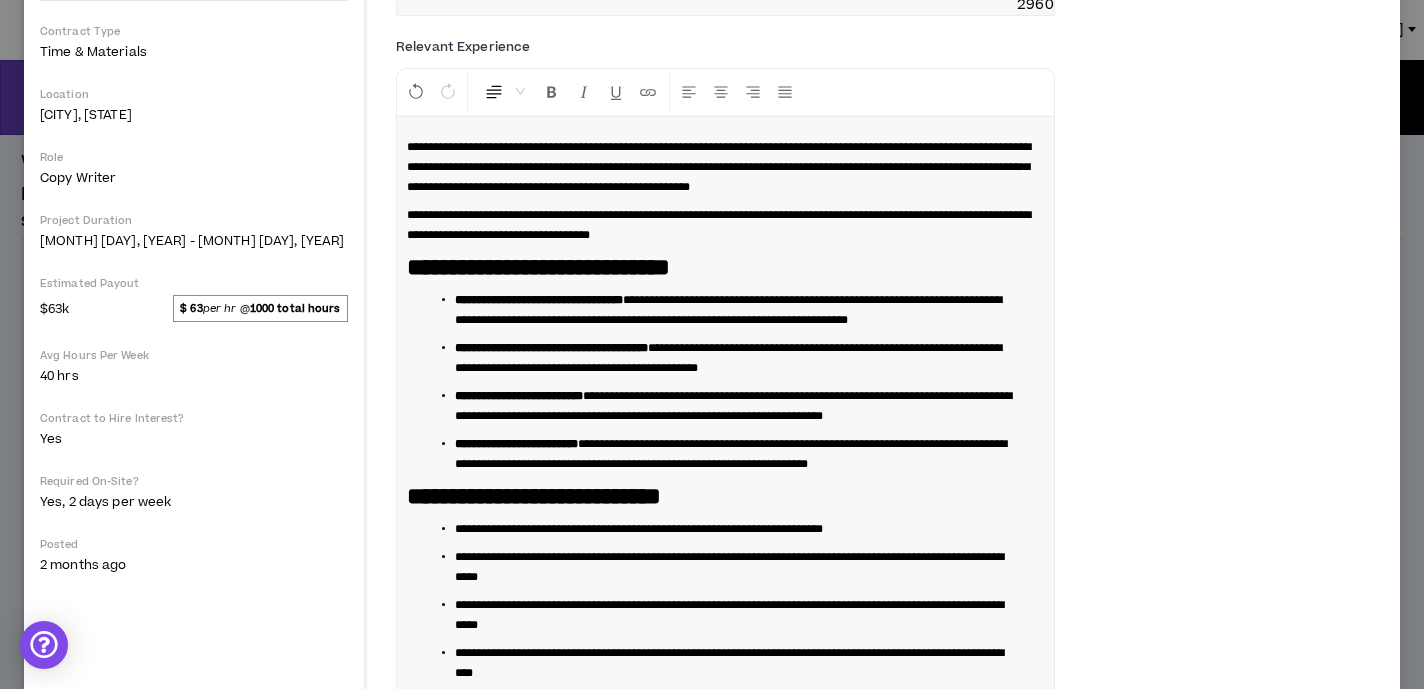 scroll, scrollTop: 942, scrollLeft: 0, axis: vertical 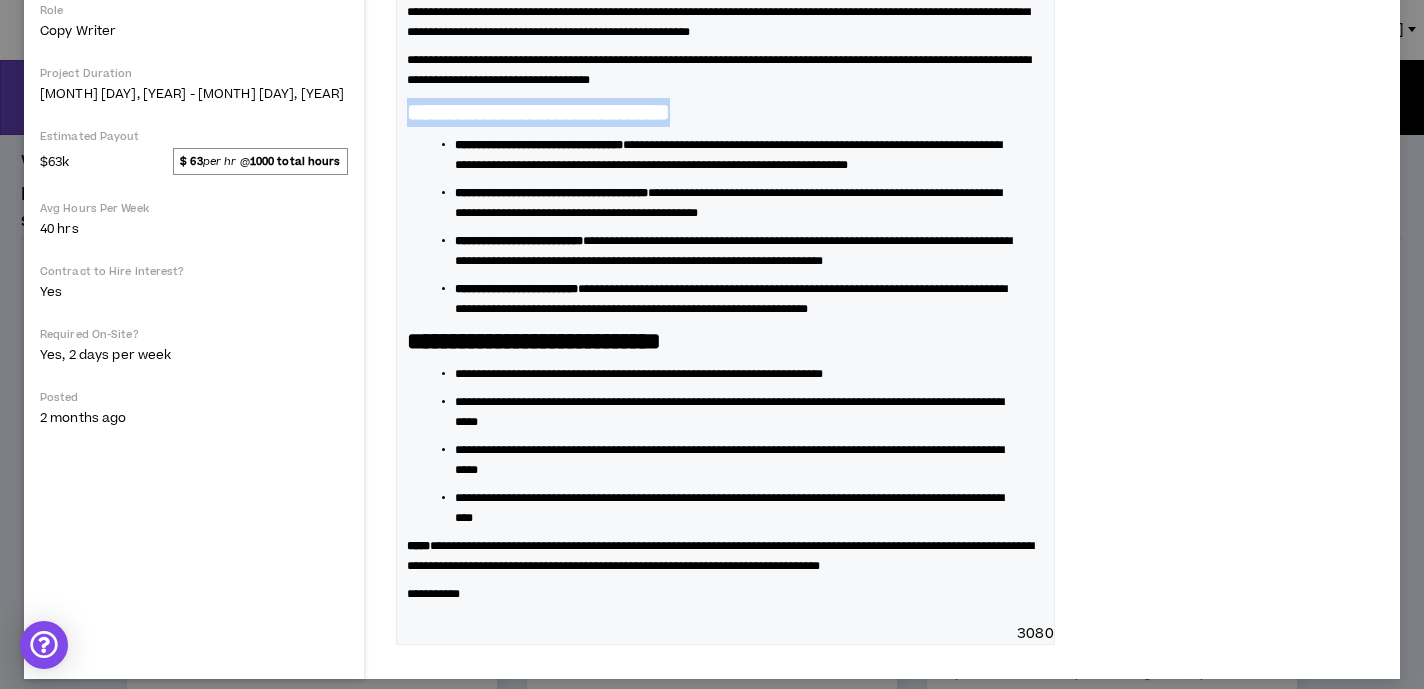 drag, startPoint x: 780, startPoint y: 192, endPoint x: 413, endPoint y: 187, distance: 367.03406 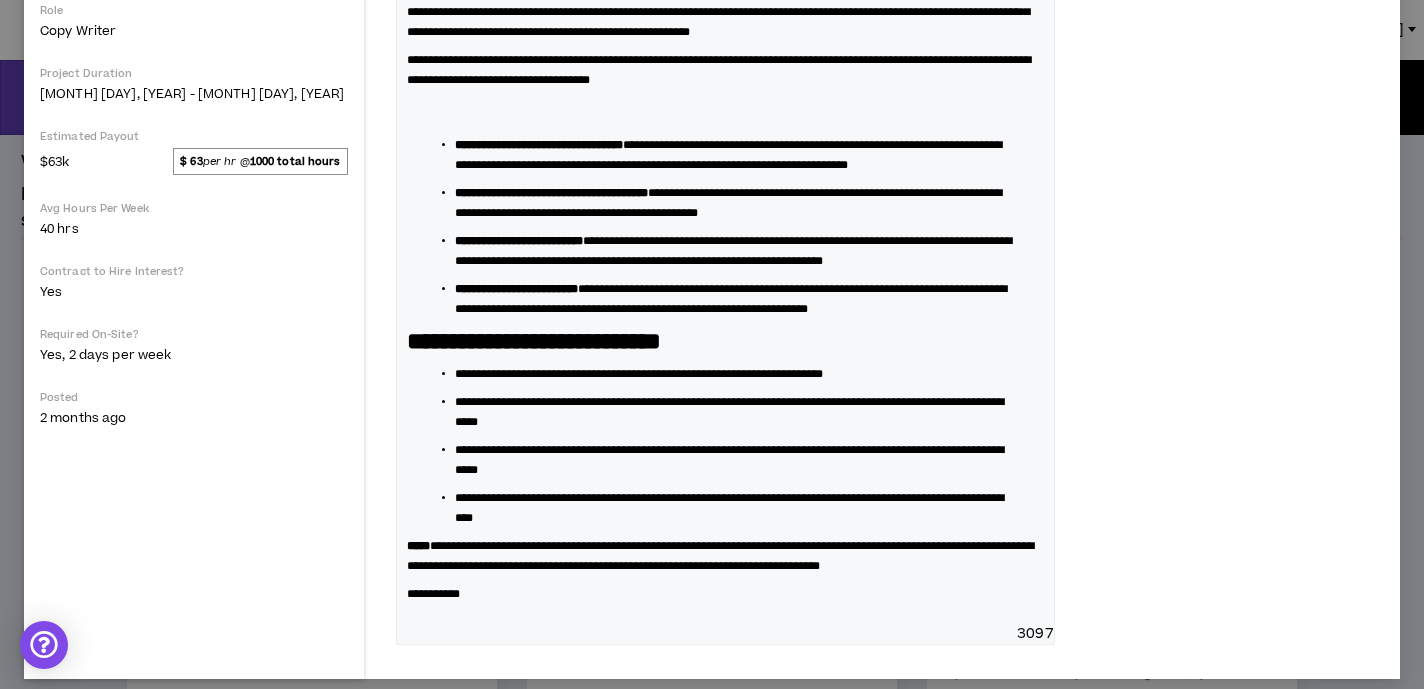 scroll, scrollTop: 1182, scrollLeft: 0, axis: vertical 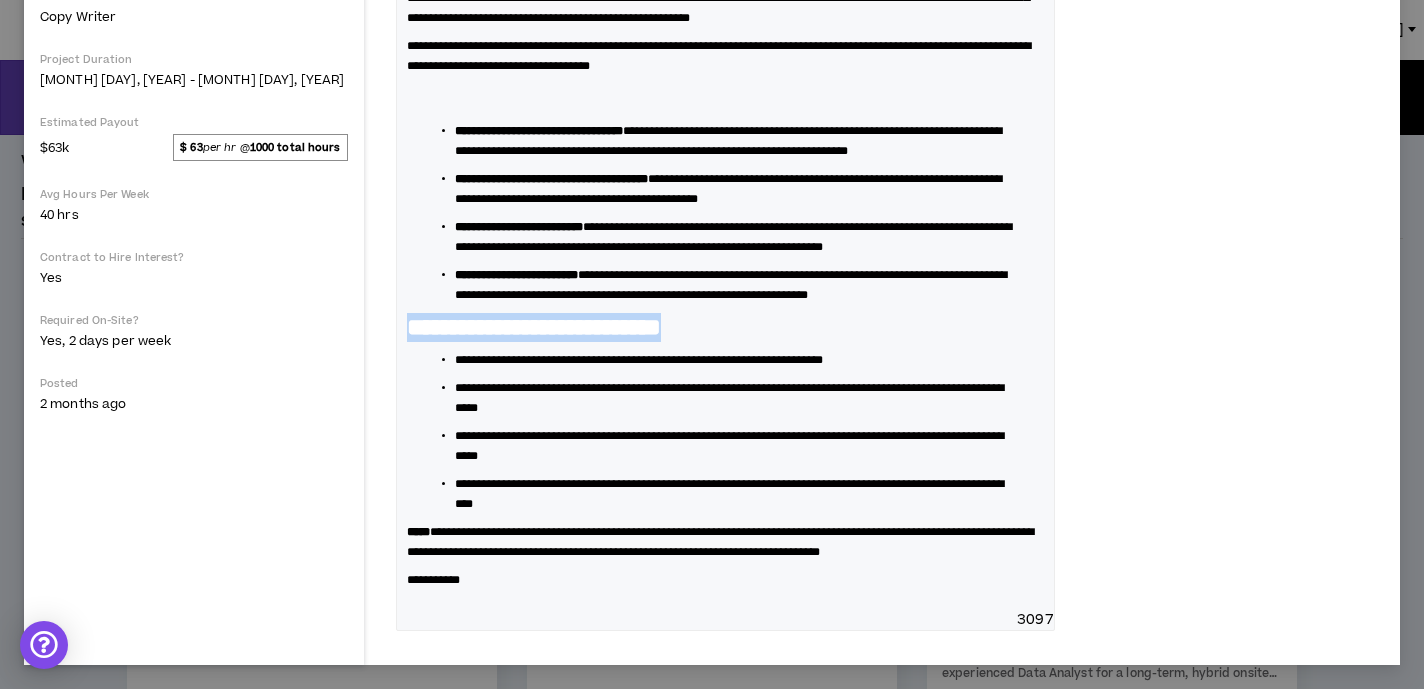 drag, startPoint x: 778, startPoint y: 439, endPoint x: 380, endPoint y: 428, distance: 398.15198 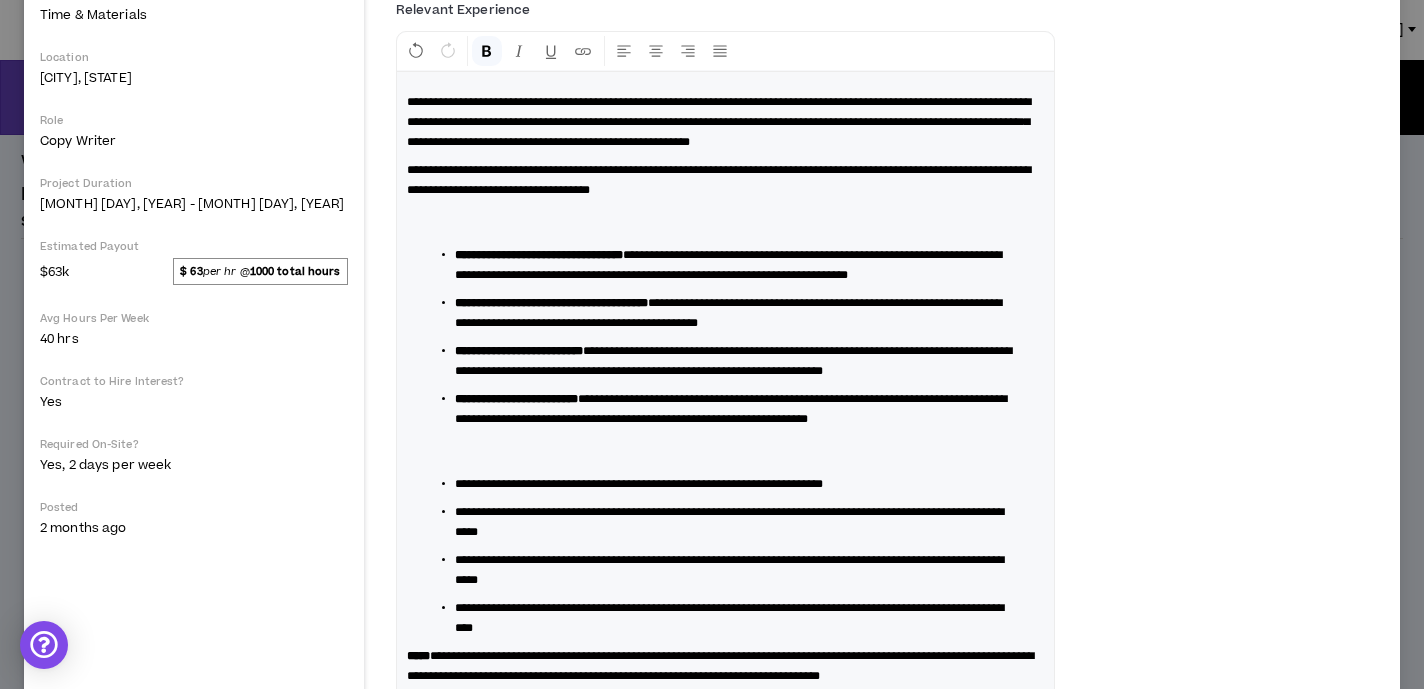 scroll, scrollTop: 1031, scrollLeft: 0, axis: vertical 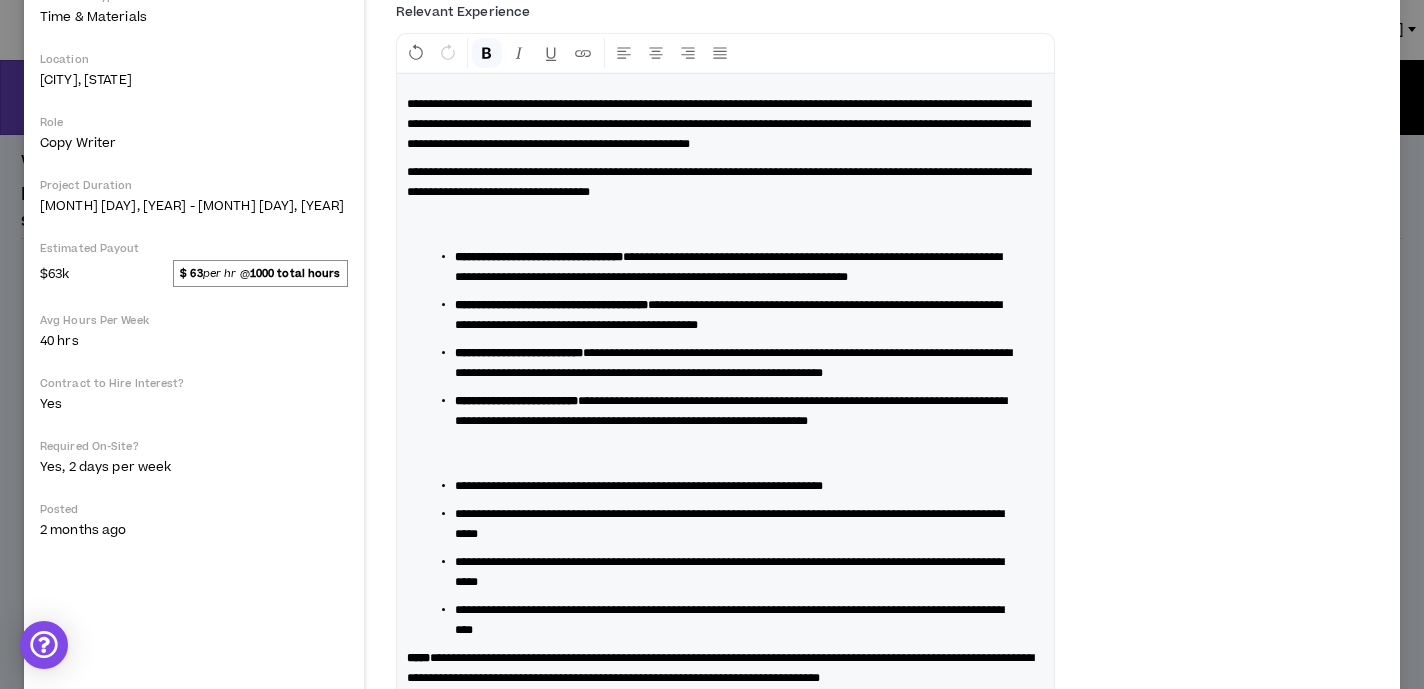 click at bounding box center (725, 224) 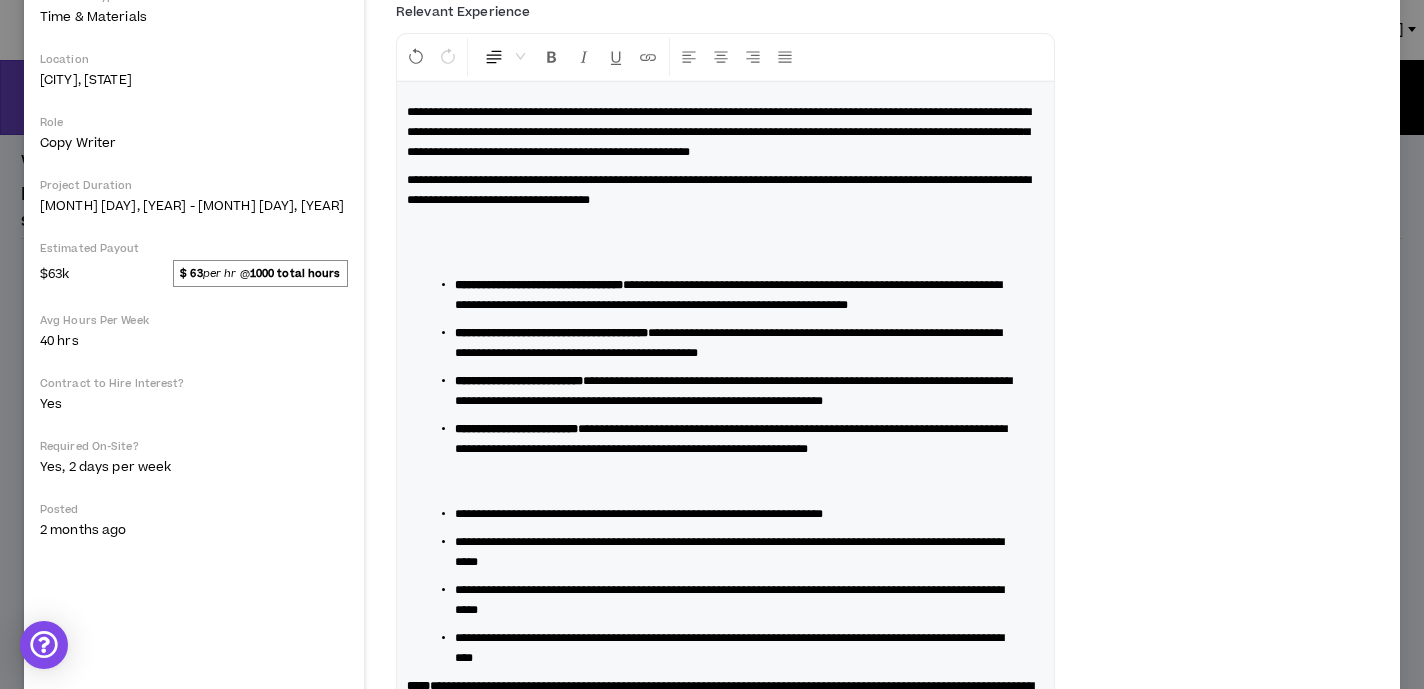 scroll, scrollTop: 1039, scrollLeft: 0, axis: vertical 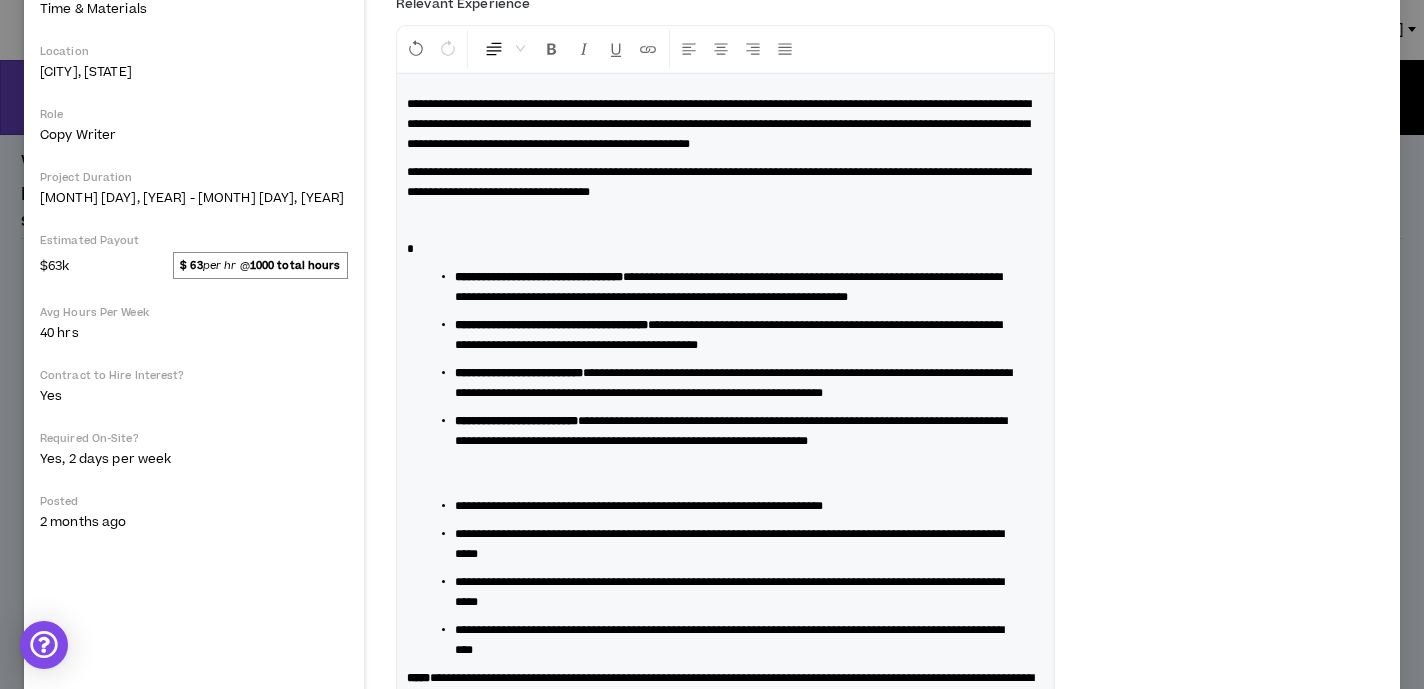 type 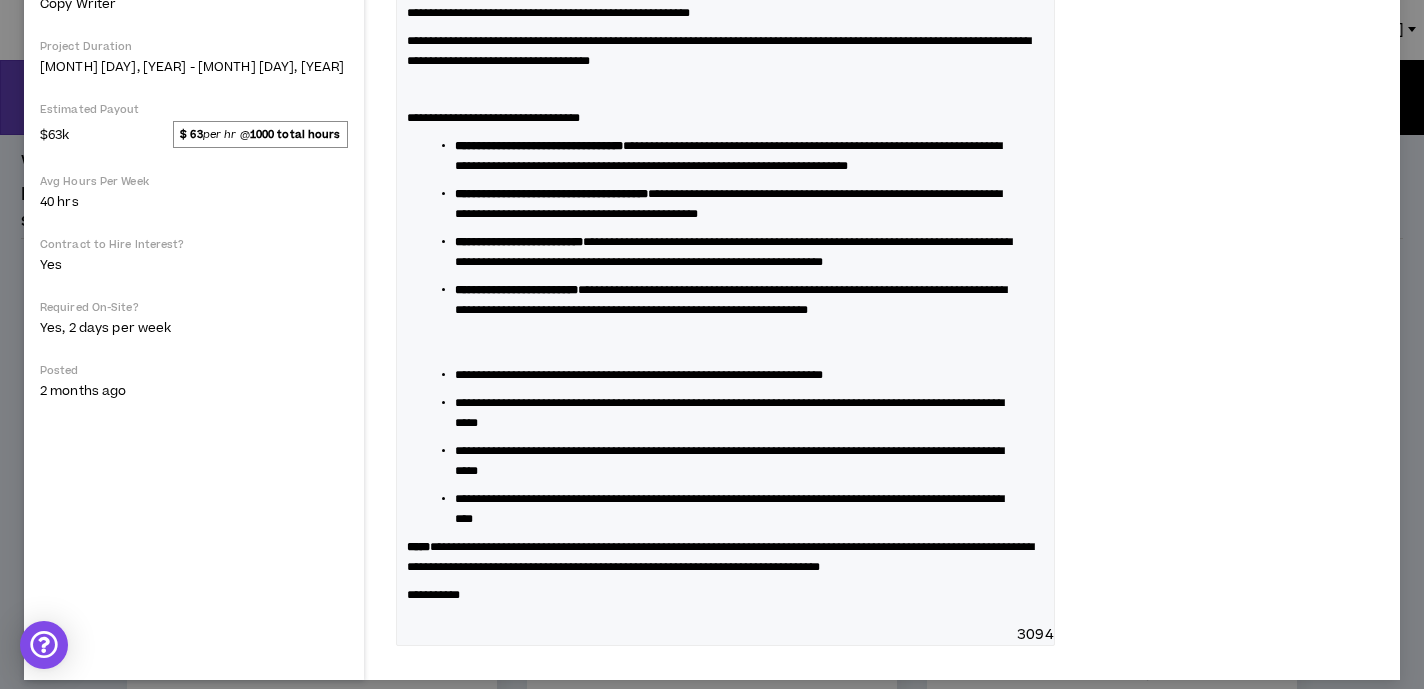 scroll, scrollTop: 1345, scrollLeft: 0, axis: vertical 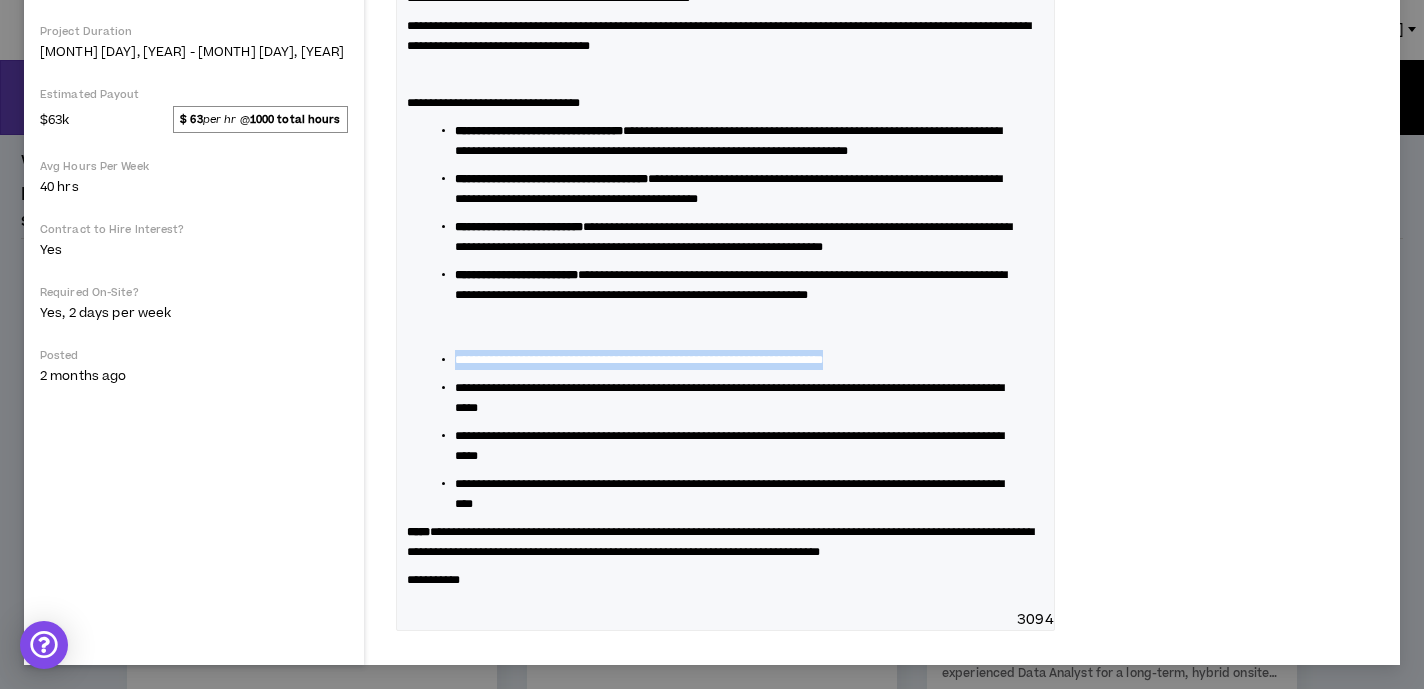 drag, startPoint x: 956, startPoint y: 334, endPoint x: 393, endPoint y: 335, distance: 563.0009 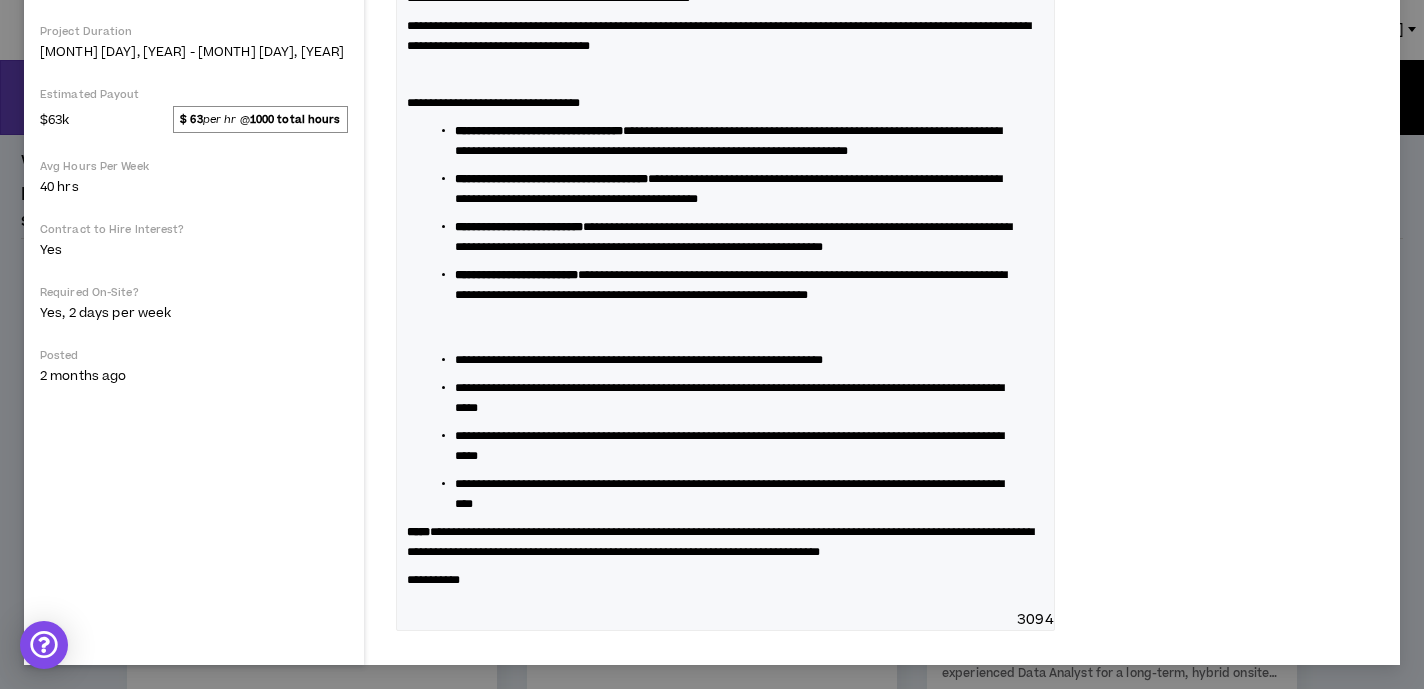 click on "**********" at bounding box center [733, 494] 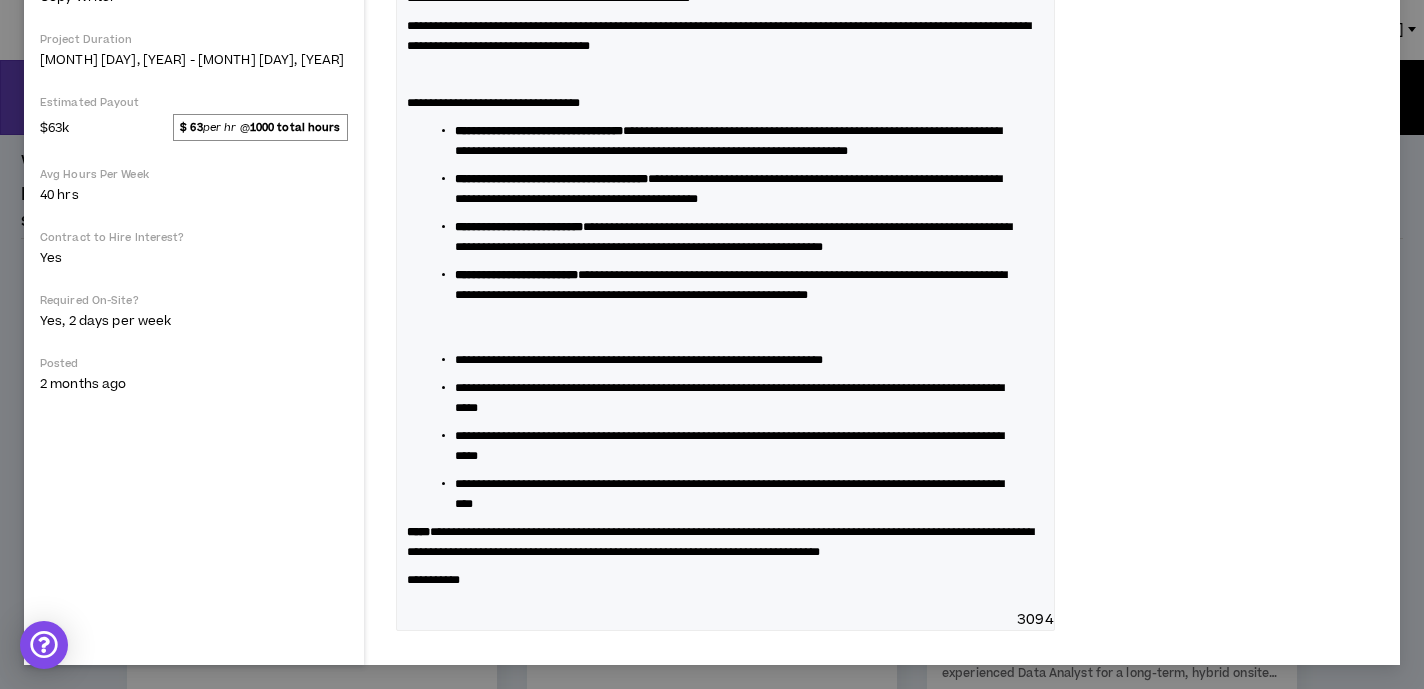 click at bounding box center (725, 327) 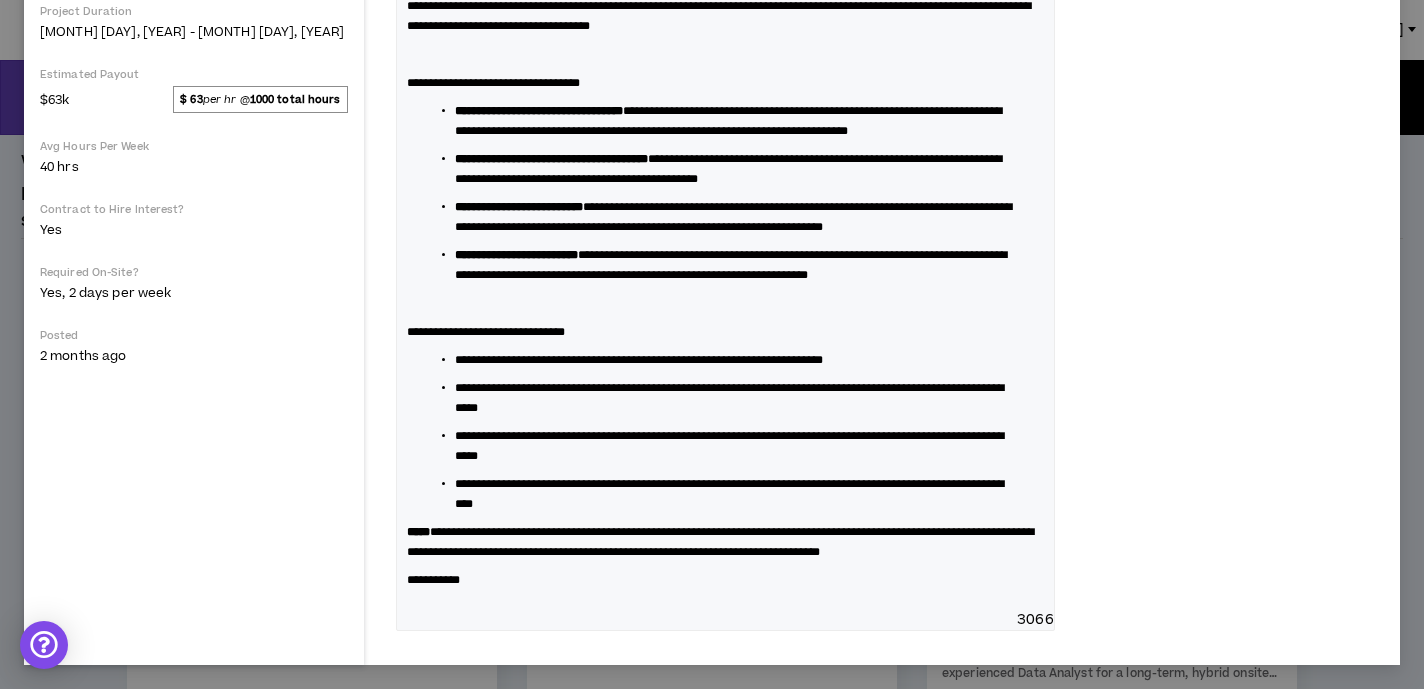 scroll, scrollTop: 1365, scrollLeft: 0, axis: vertical 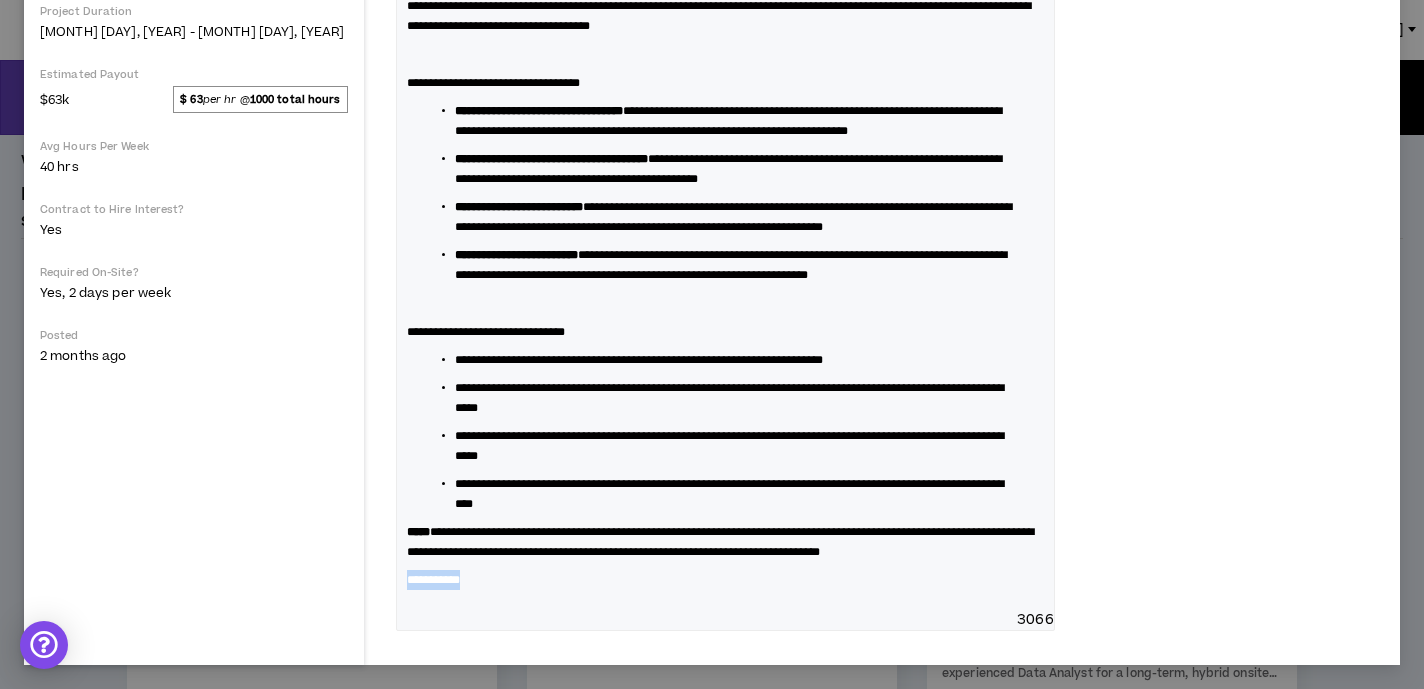 drag, startPoint x: 516, startPoint y: 573, endPoint x: 396, endPoint y: 574, distance: 120.004166 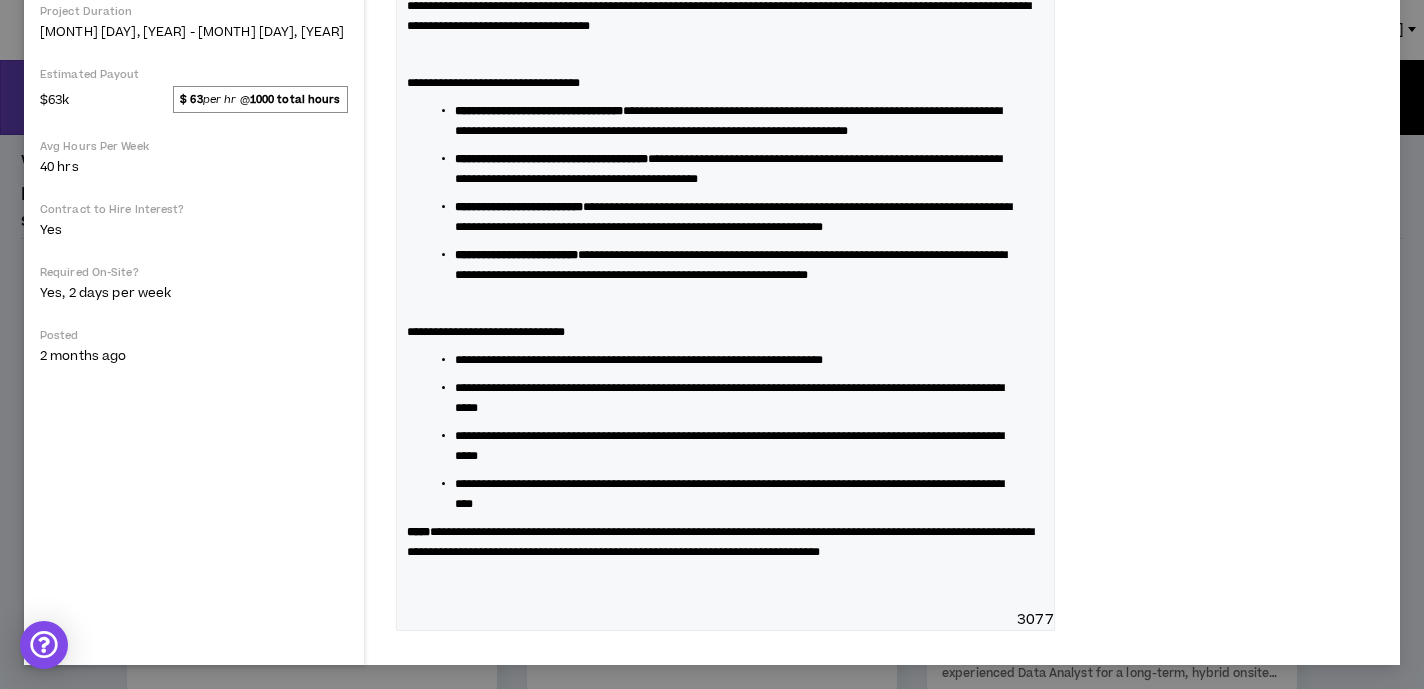 scroll, scrollTop: 0, scrollLeft: 0, axis: both 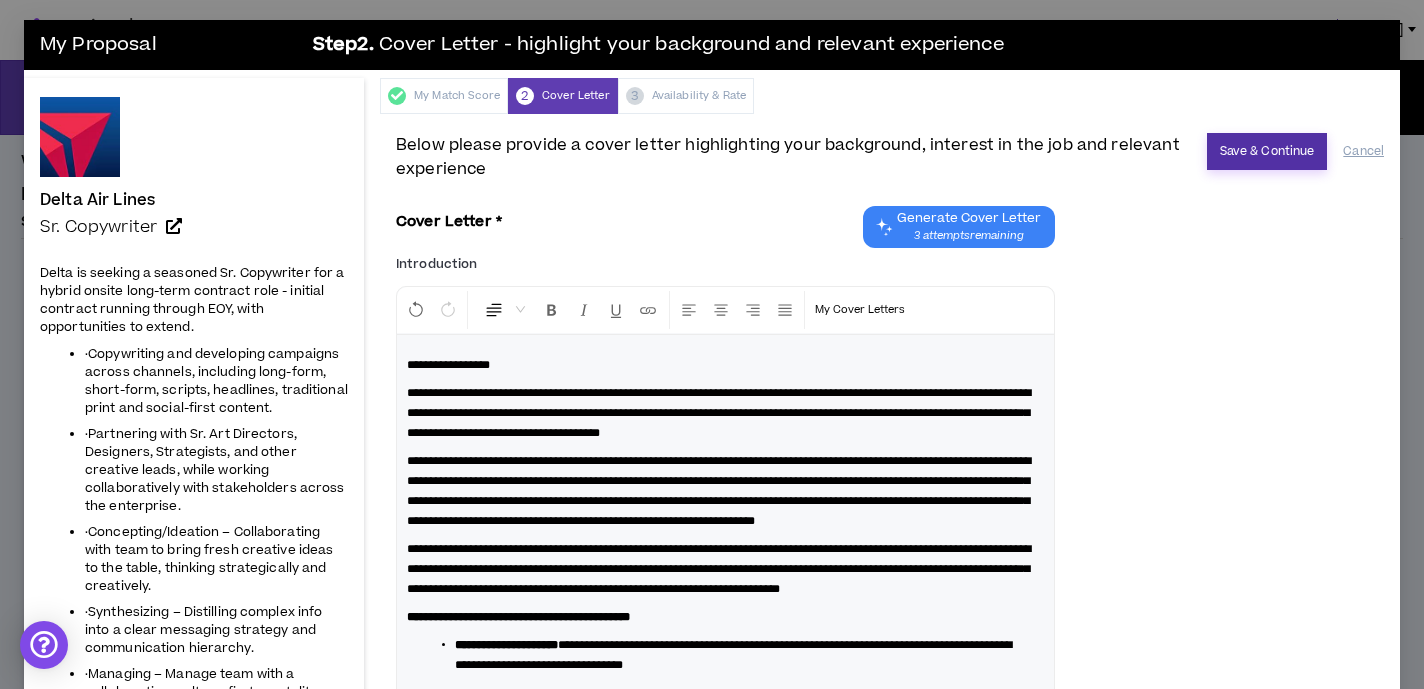click on "Save & Continue" at bounding box center [1267, 151] 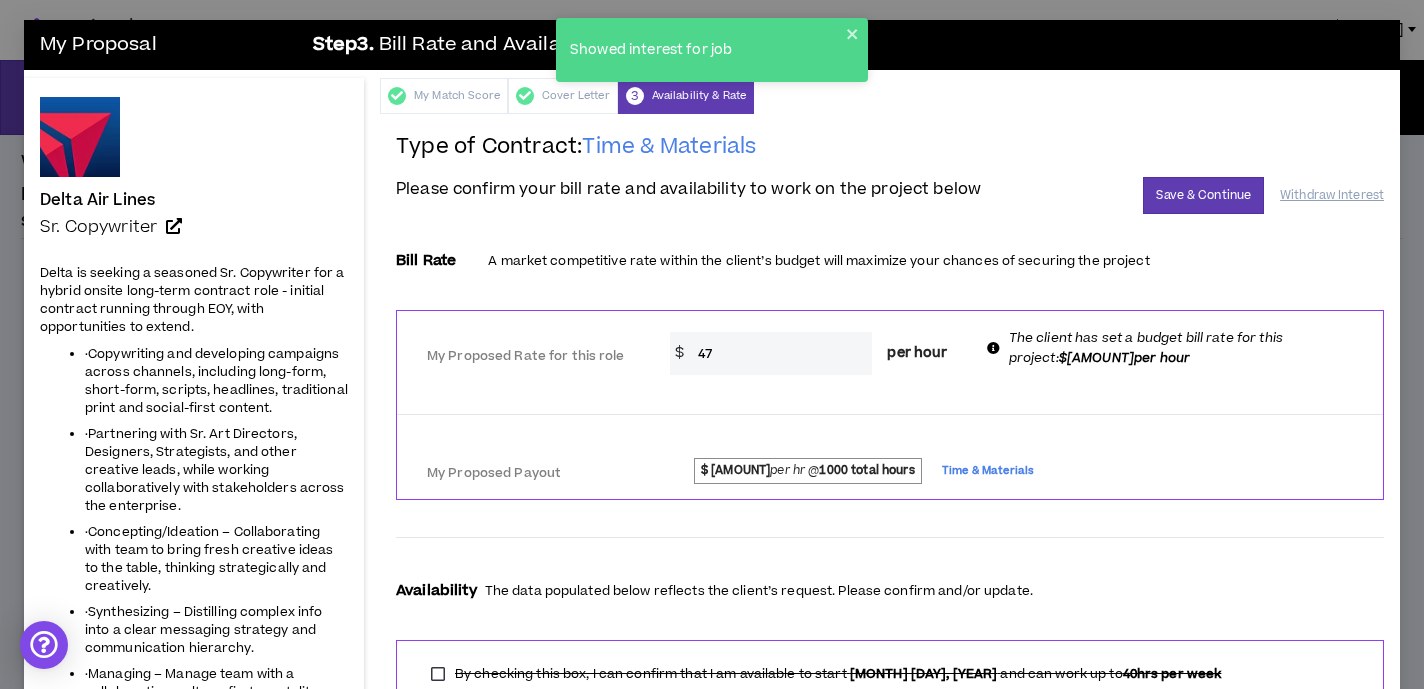 click on "47" at bounding box center (780, 353) 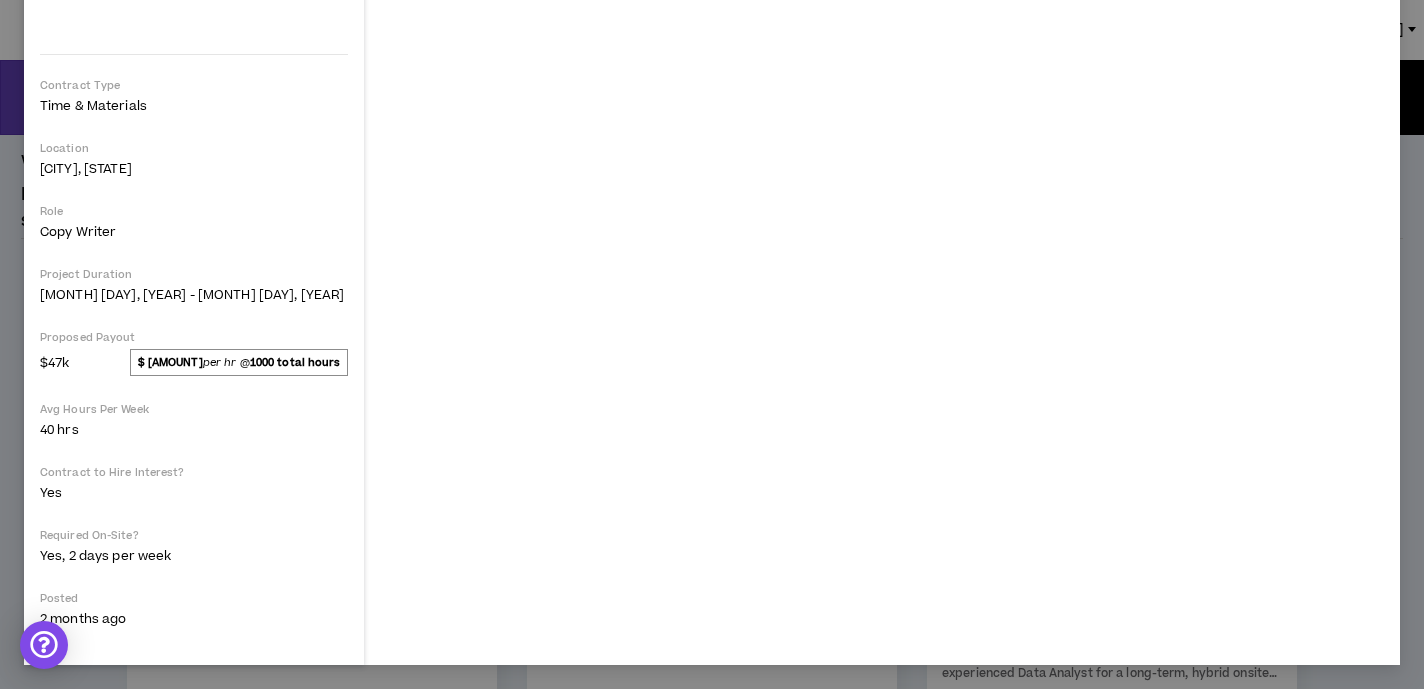 scroll, scrollTop: 0, scrollLeft: 0, axis: both 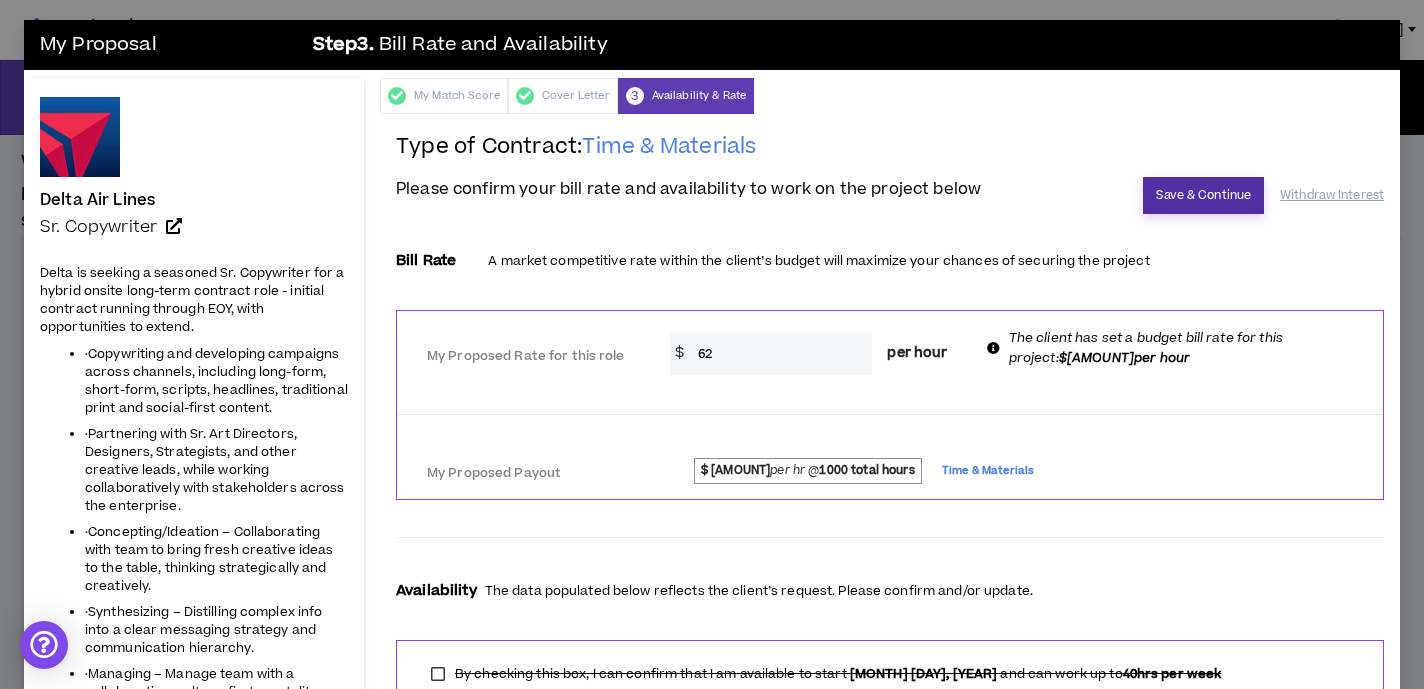 type on "62" 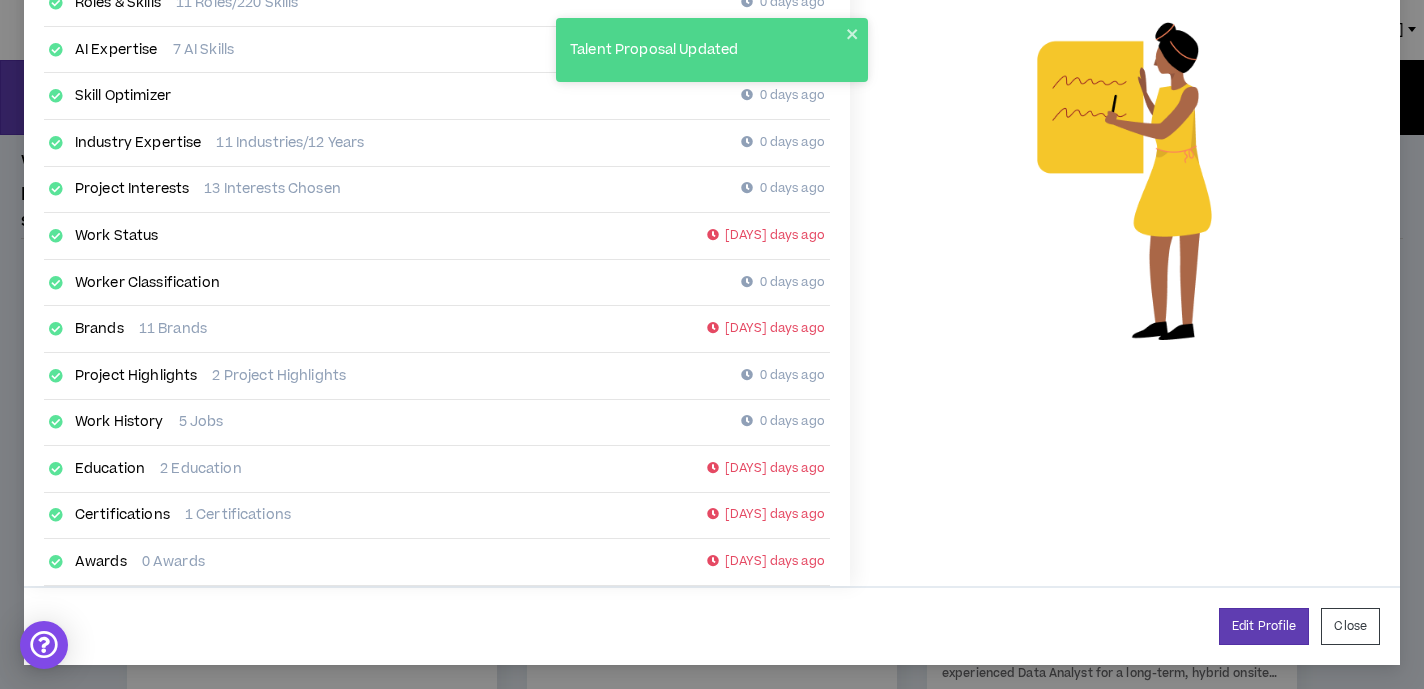 scroll, scrollTop: 0, scrollLeft: 0, axis: both 